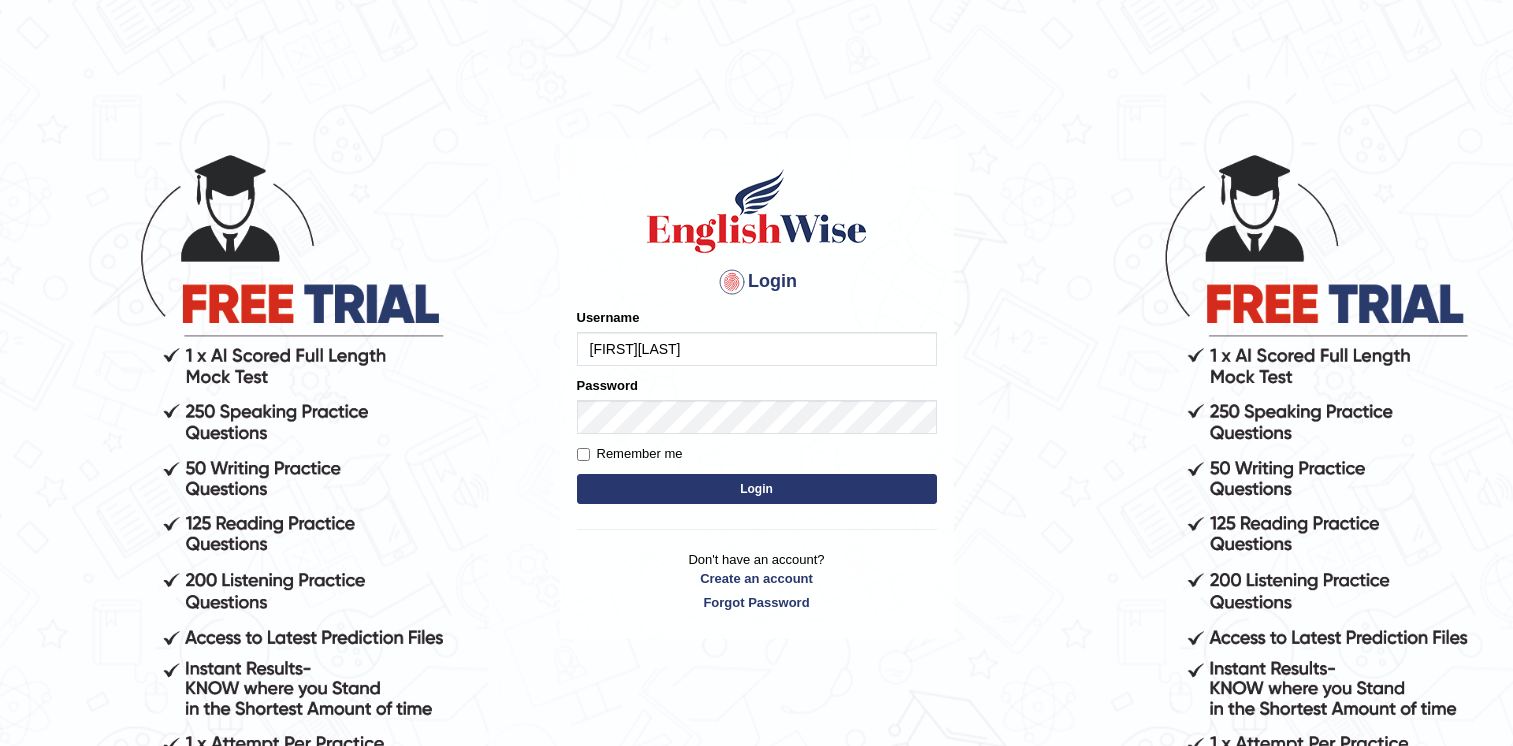 click on "Login" at bounding box center (757, 489) 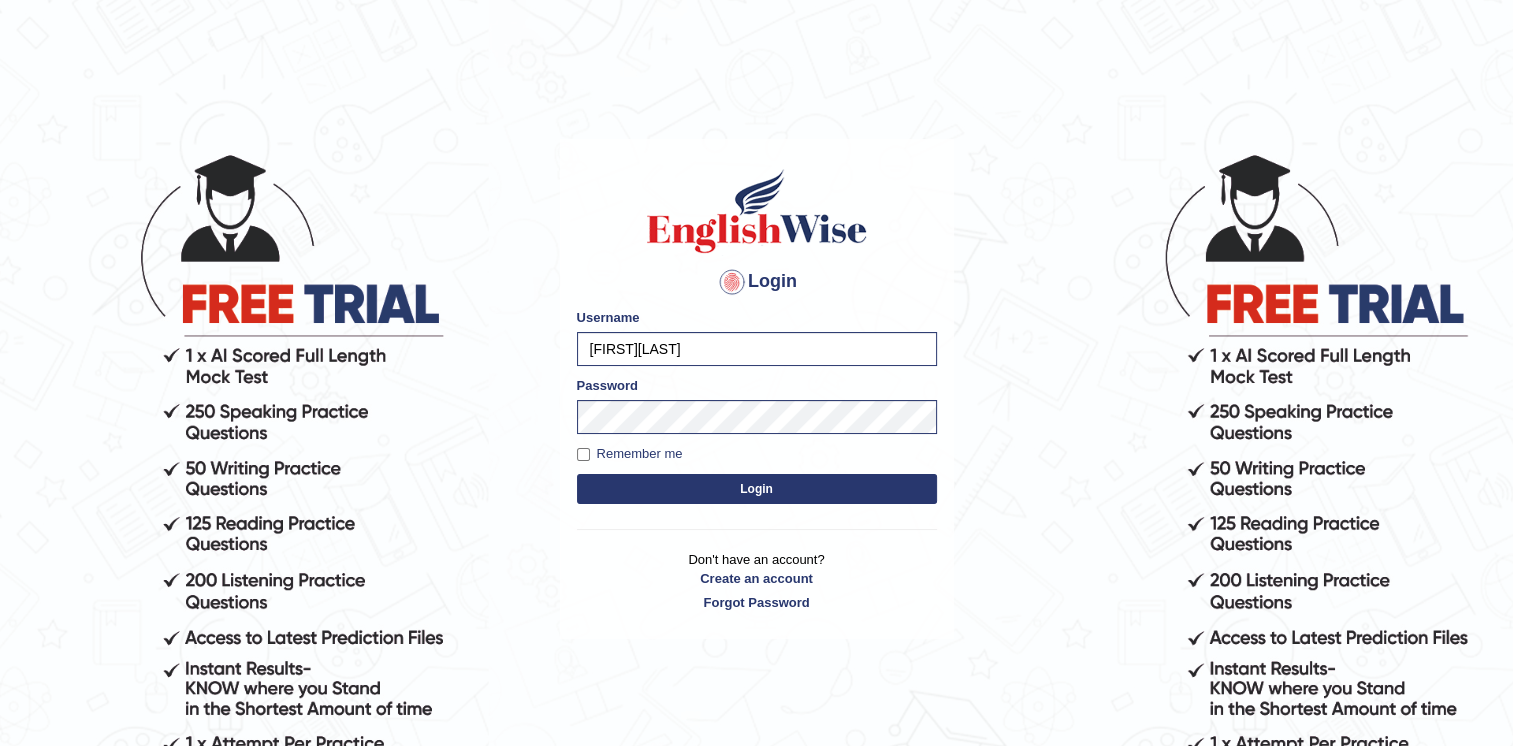 scroll, scrollTop: 0, scrollLeft: 0, axis: both 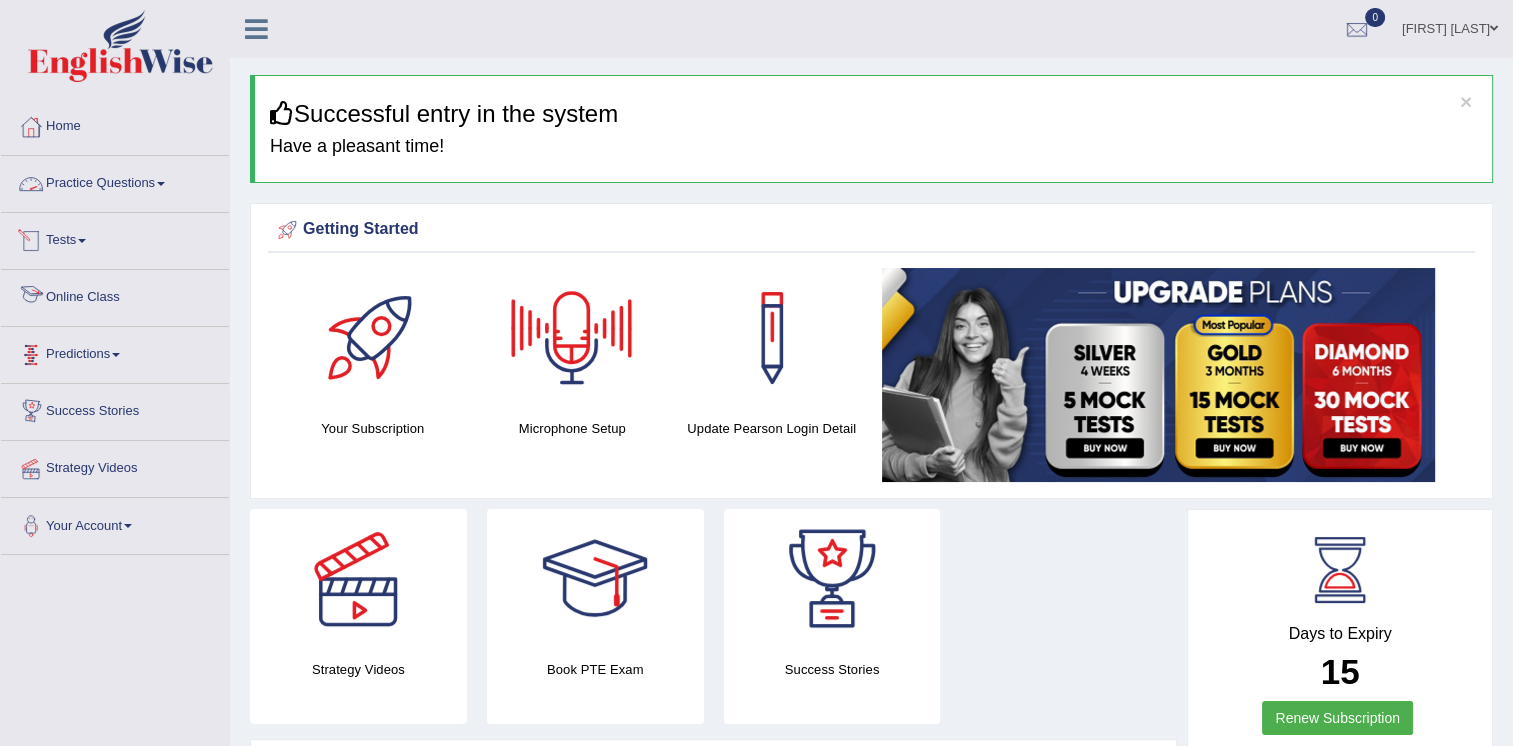 click on "Practice Questions" at bounding box center [115, 181] 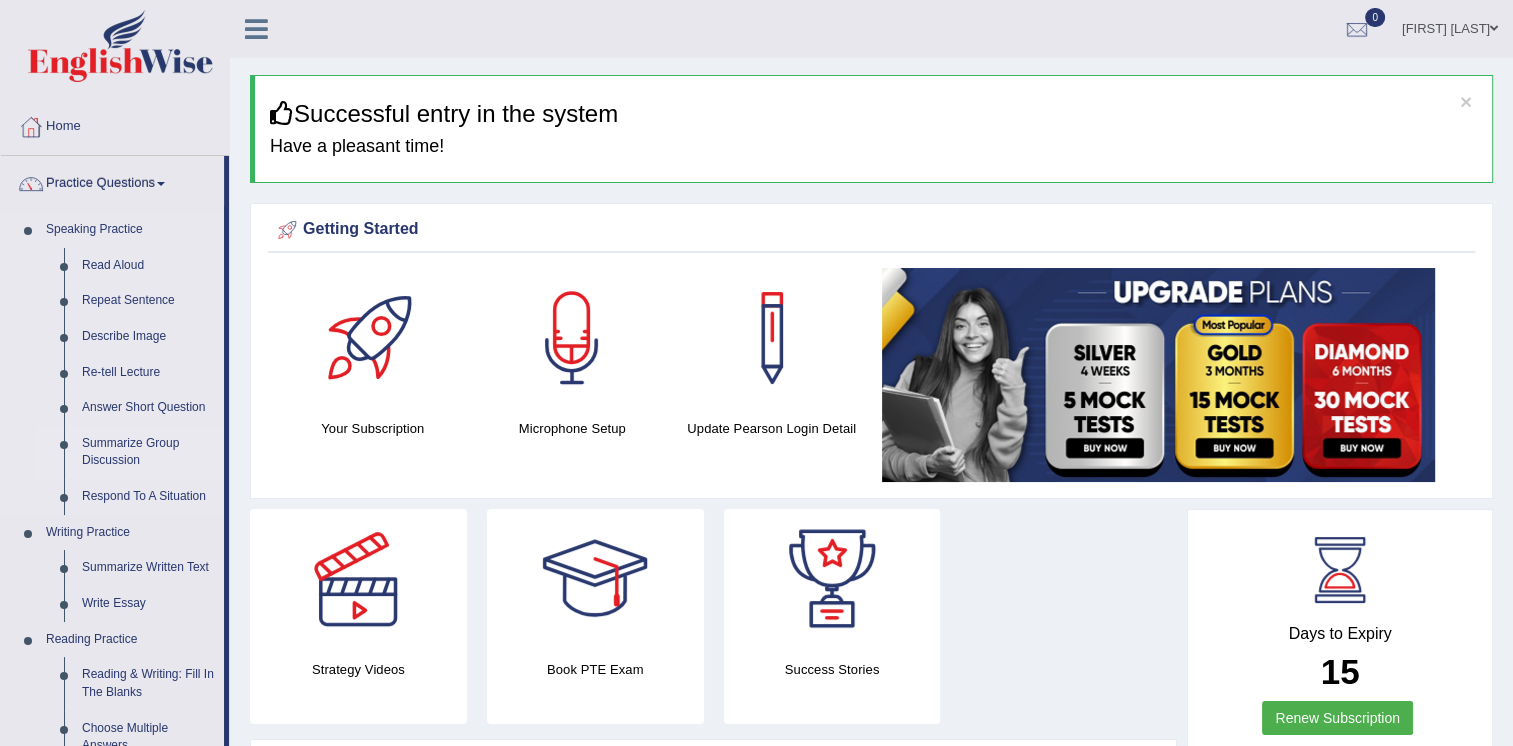 click on "Summarize Group Discussion" at bounding box center (148, 452) 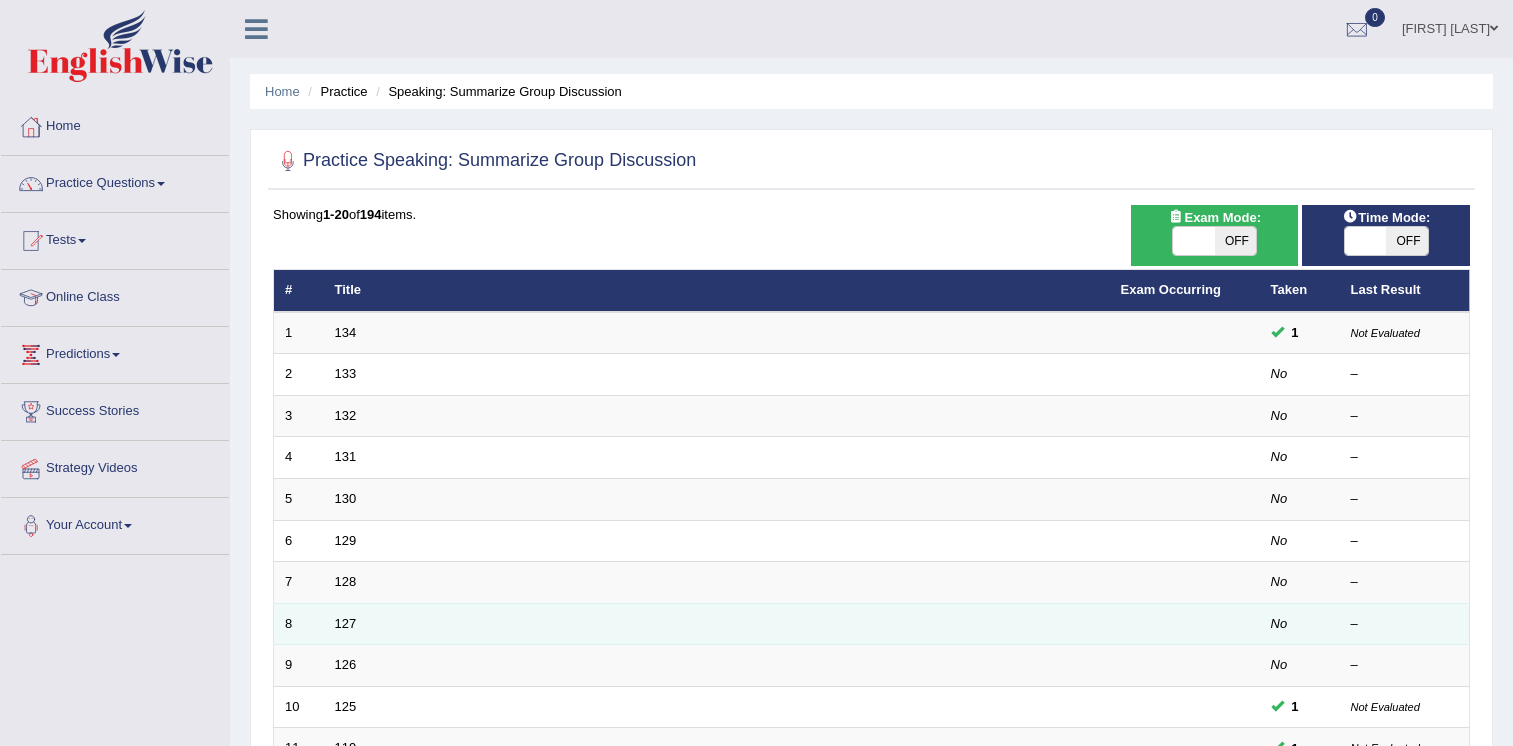scroll, scrollTop: 0, scrollLeft: 0, axis: both 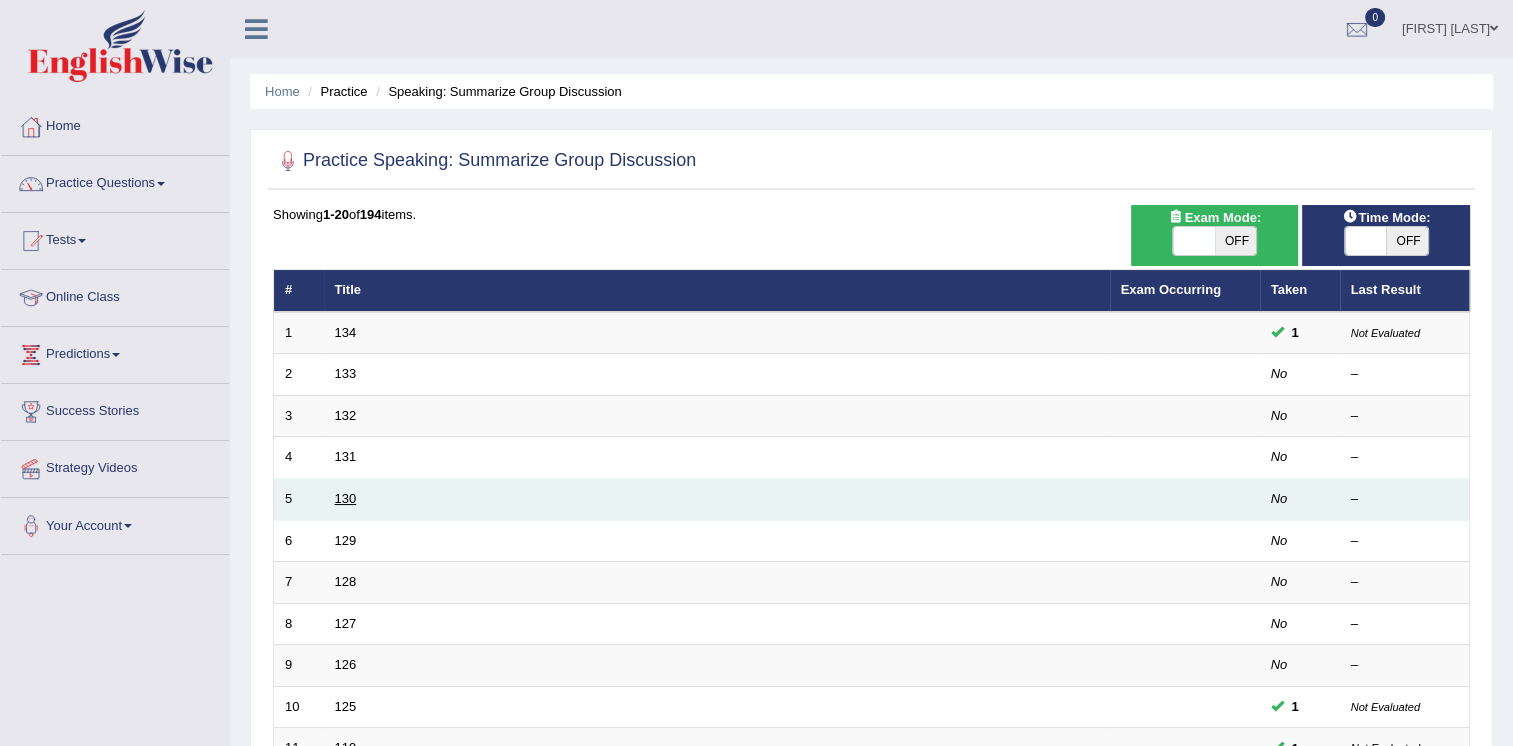 click on "130" at bounding box center [346, 498] 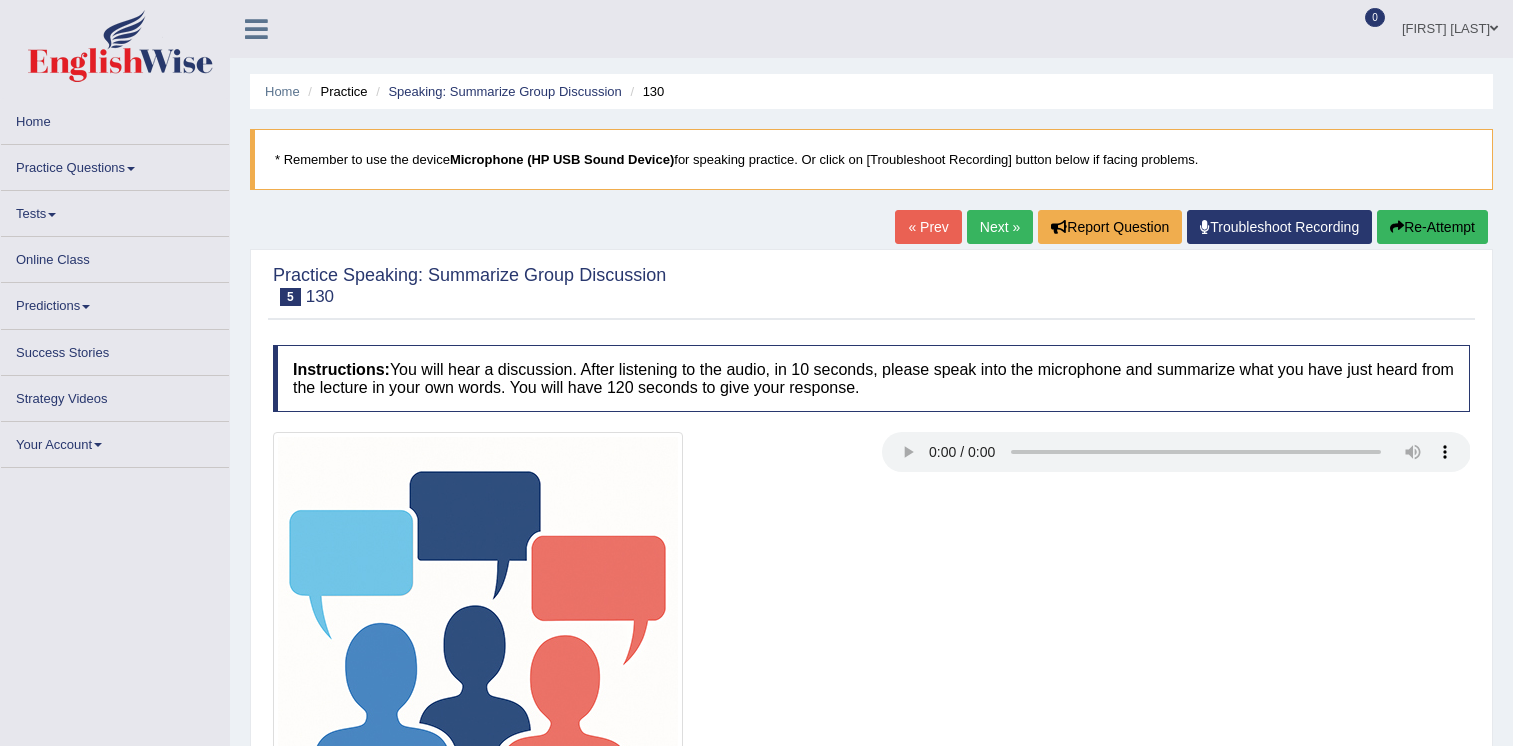 scroll, scrollTop: 0, scrollLeft: 0, axis: both 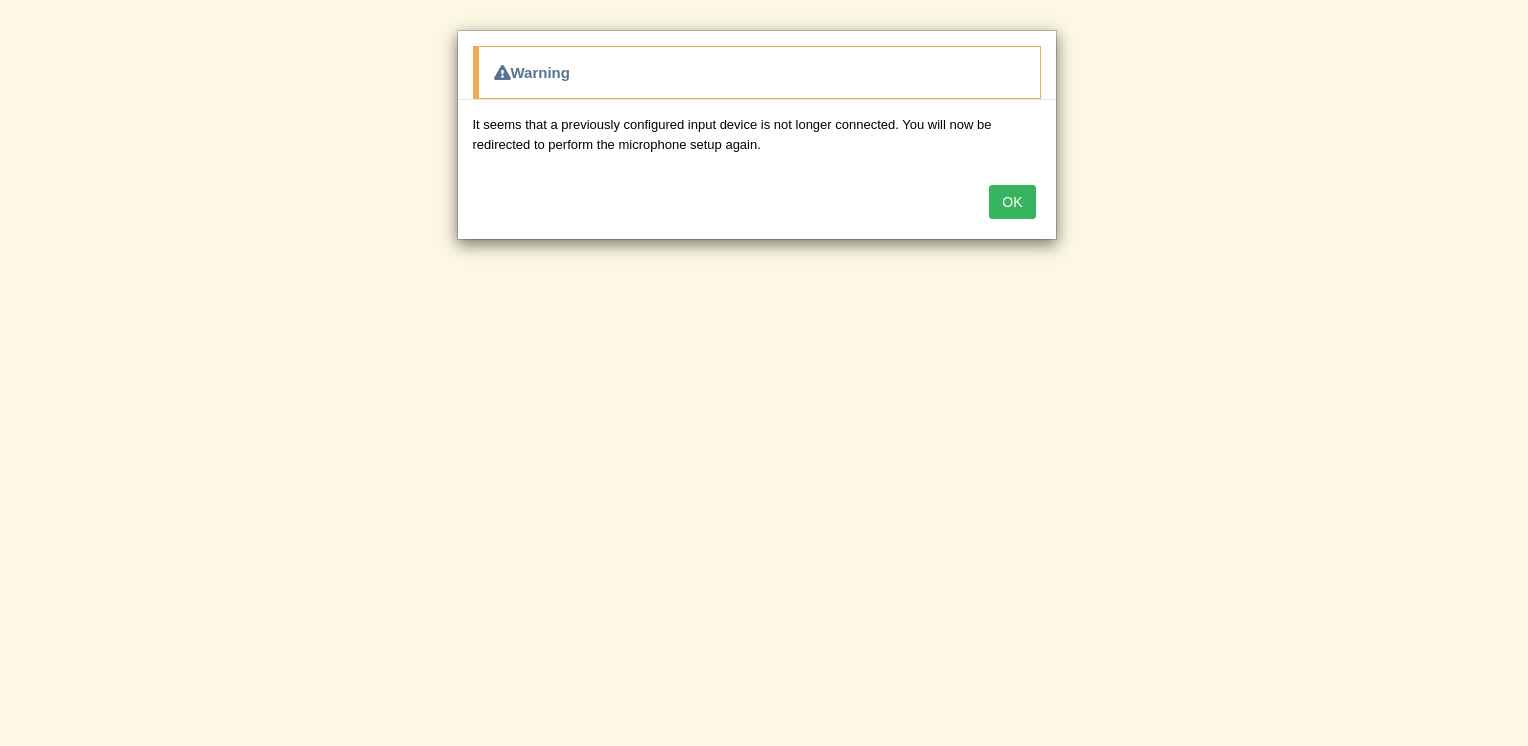 click on "OK" at bounding box center [1012, 202] 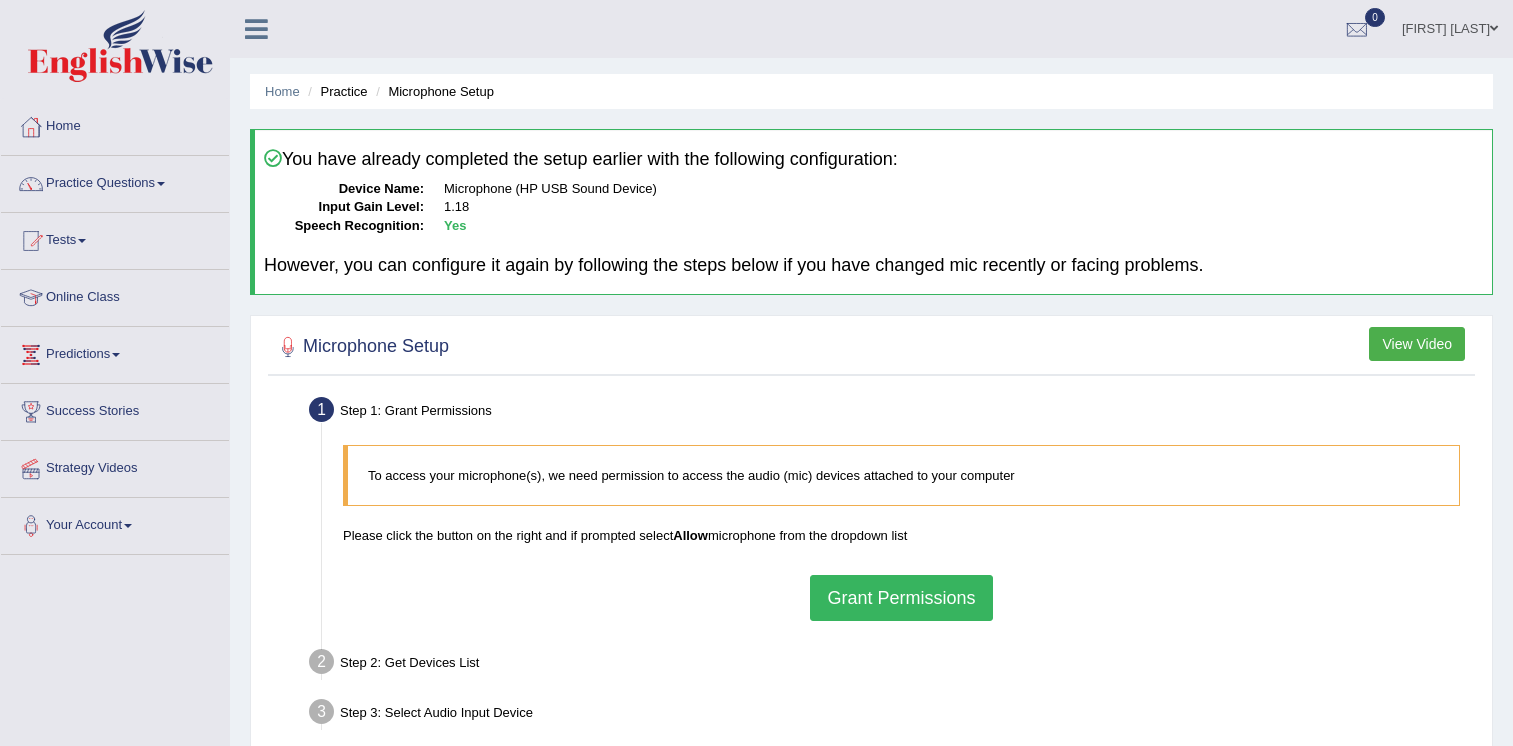 scroll, scrollTop: 0, scrollLeft: 0, axis: both 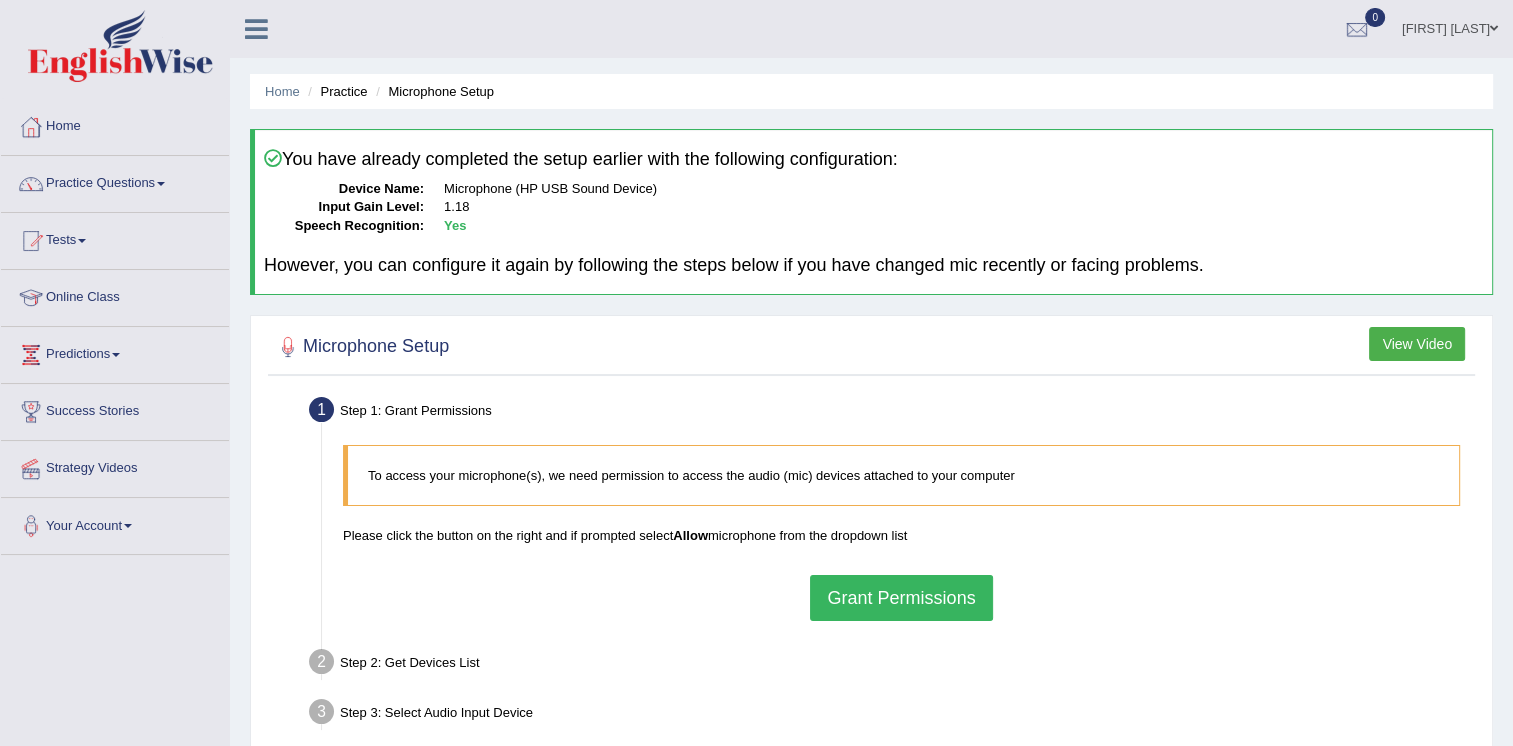 click on "Grant Permissions" at bounding box center [901, 598] 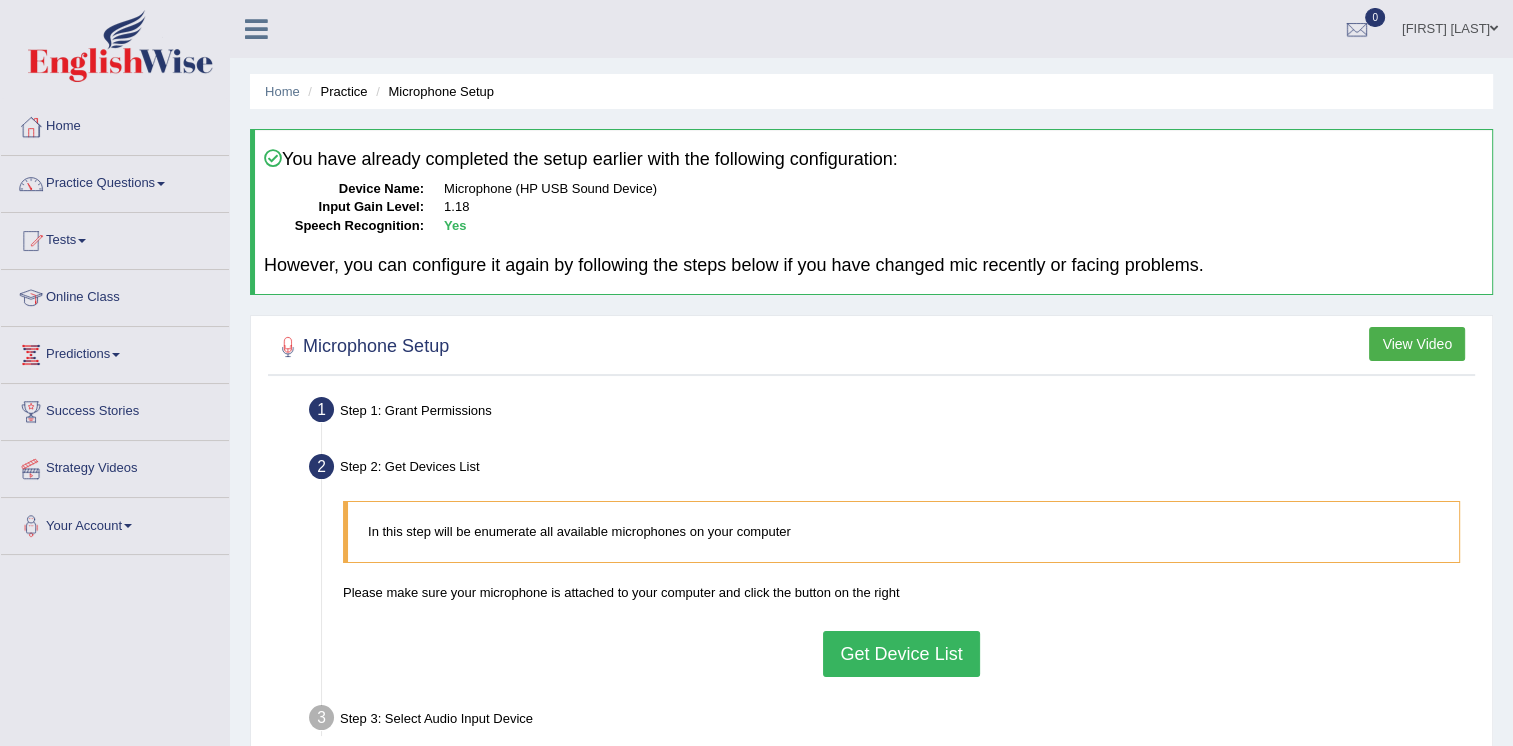 click on "Get Device List" at bounding box center (901, 654) 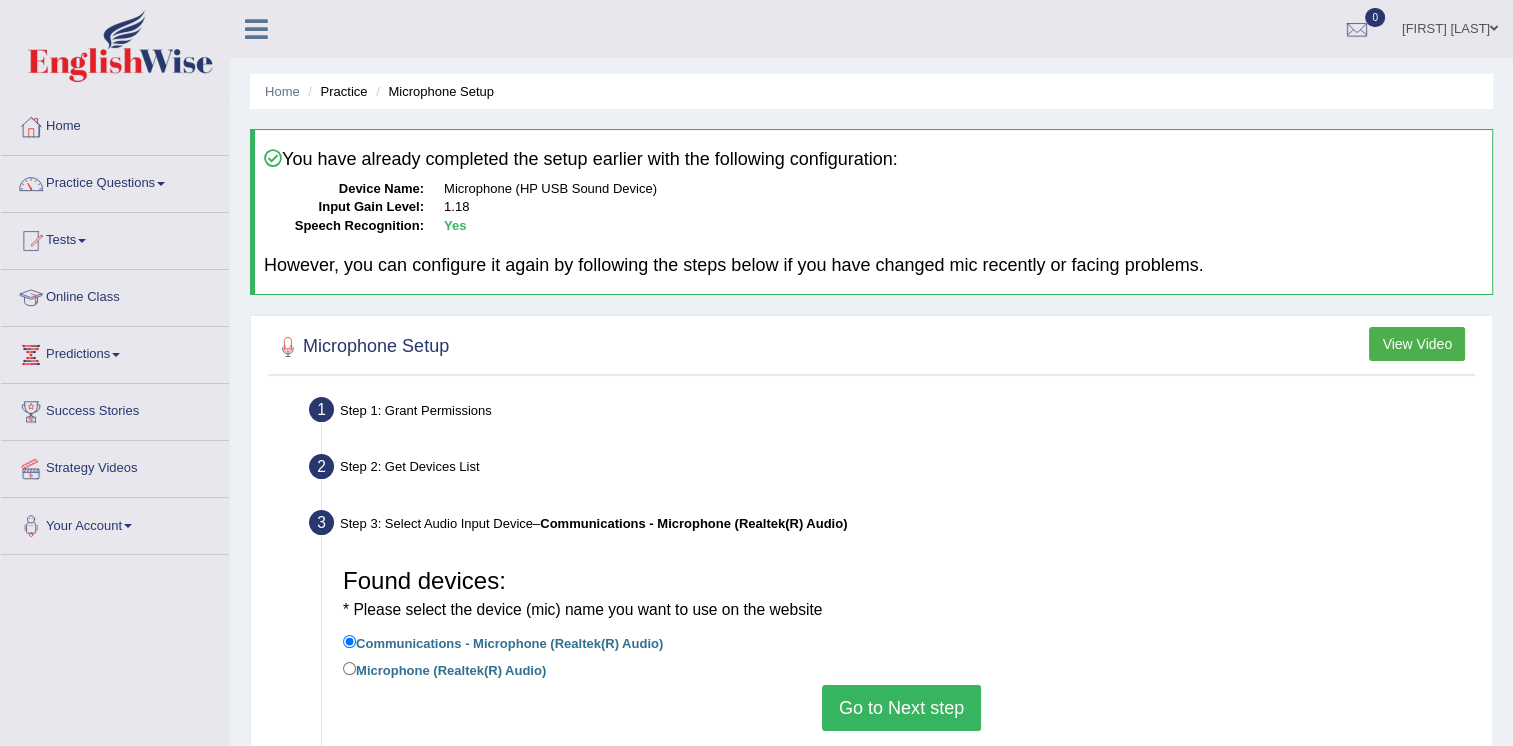 click on "Go to Next step" at bounding box center (901, 708) 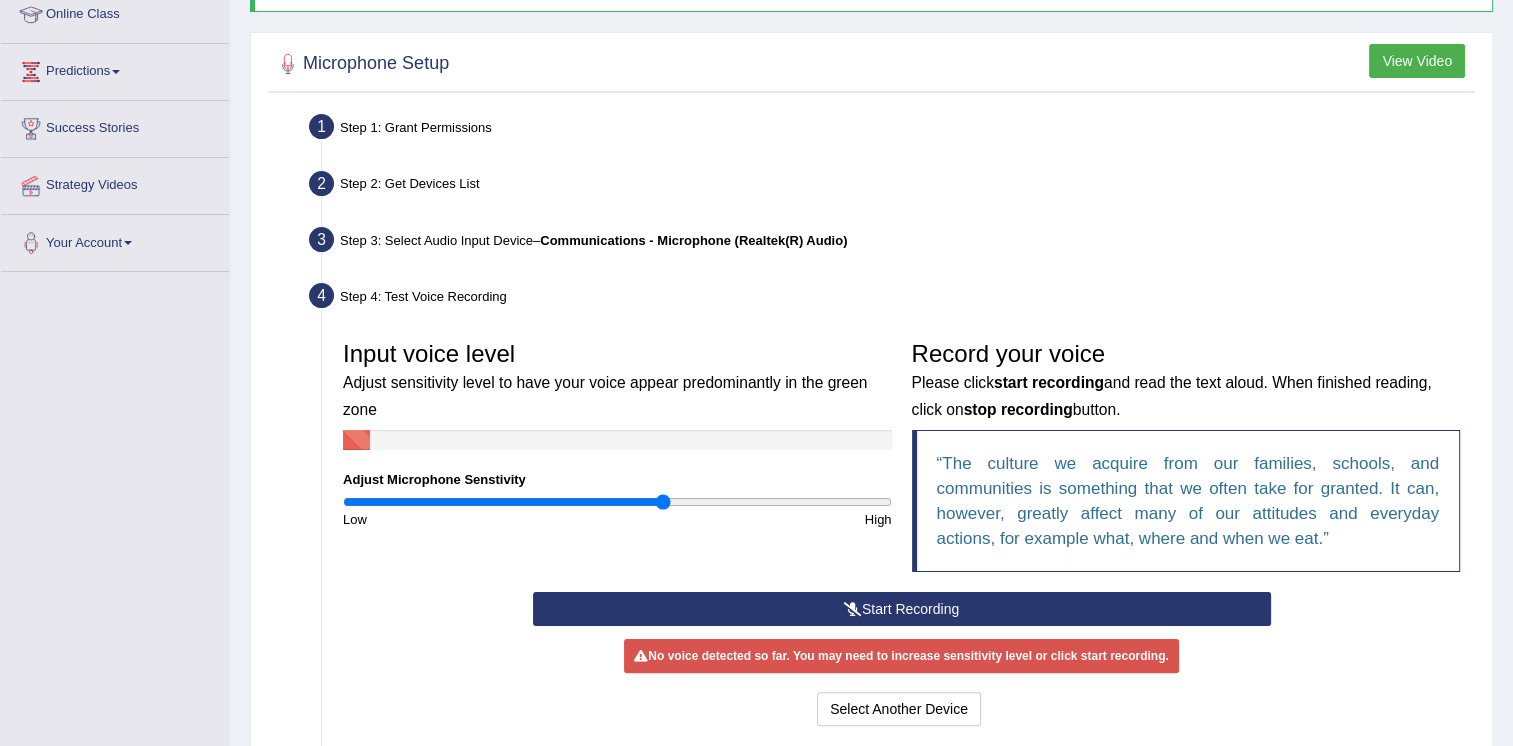 scroll, scrollTop: 320, scrollLeft: 0, axis: vertical 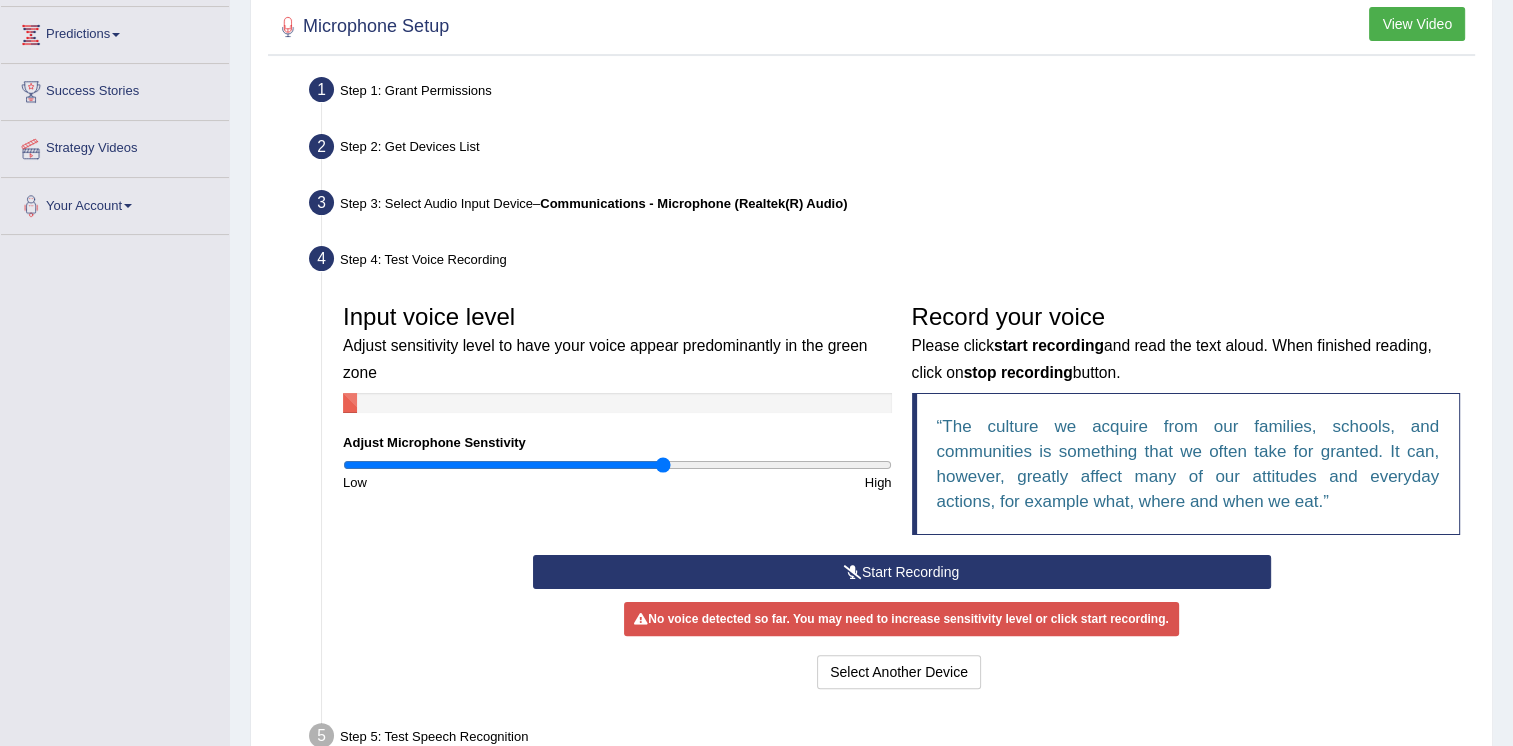 click on "Start Recording" at bounding box center [902, 572] 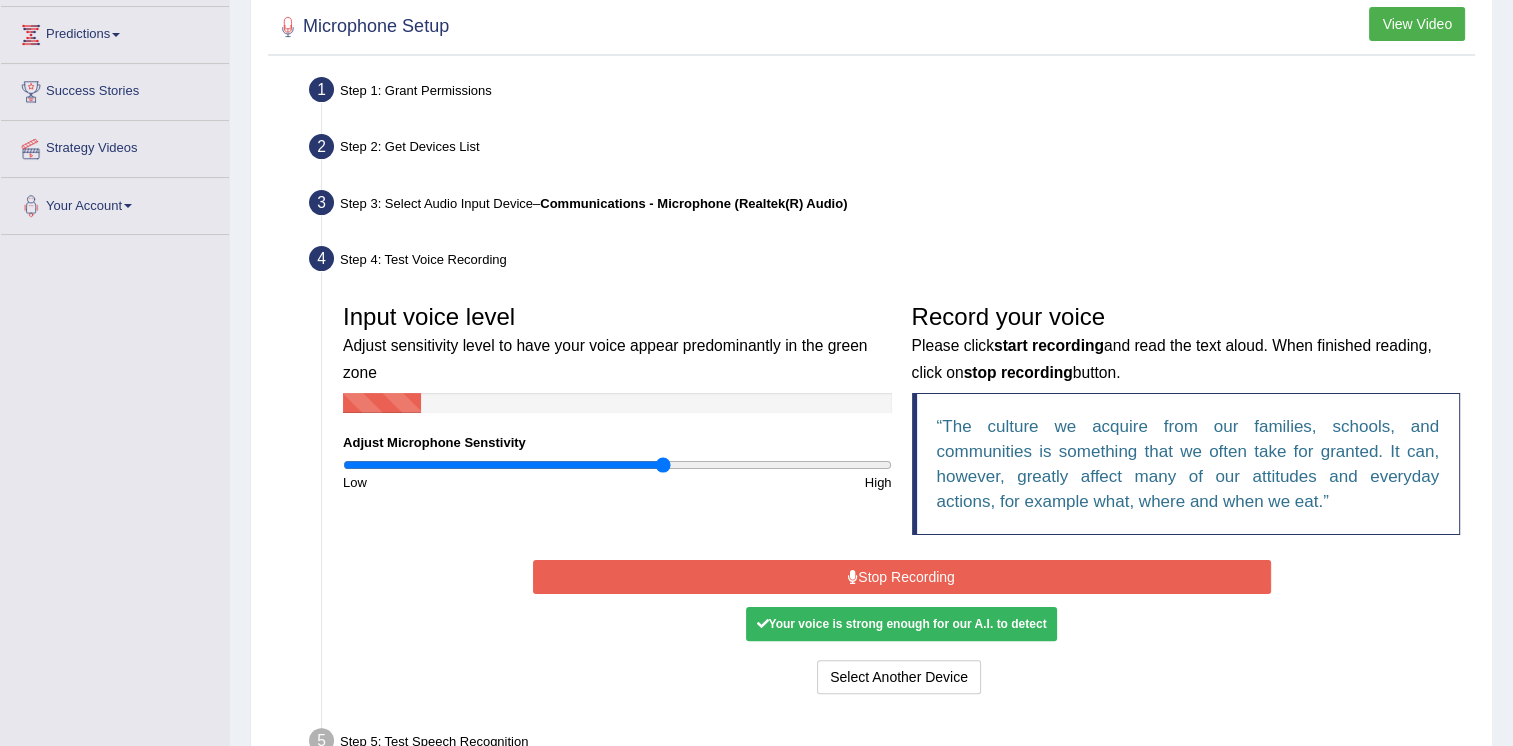click on "Your voice is strong enough for our A.I. to detect" at bounding box center [901, 624] 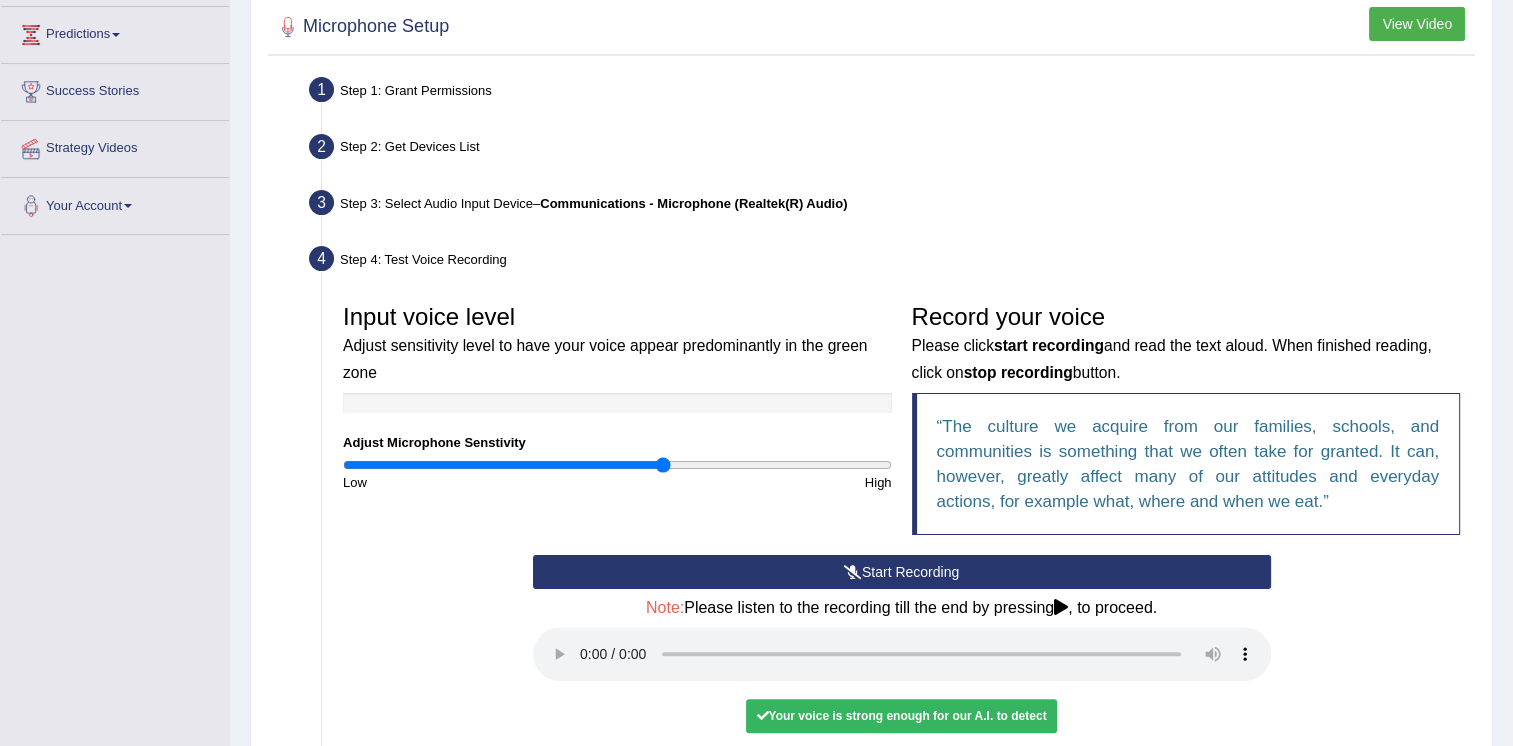 click on "Your voice is strong enough for our A.I. to detect" at bounding box center (901, 716) 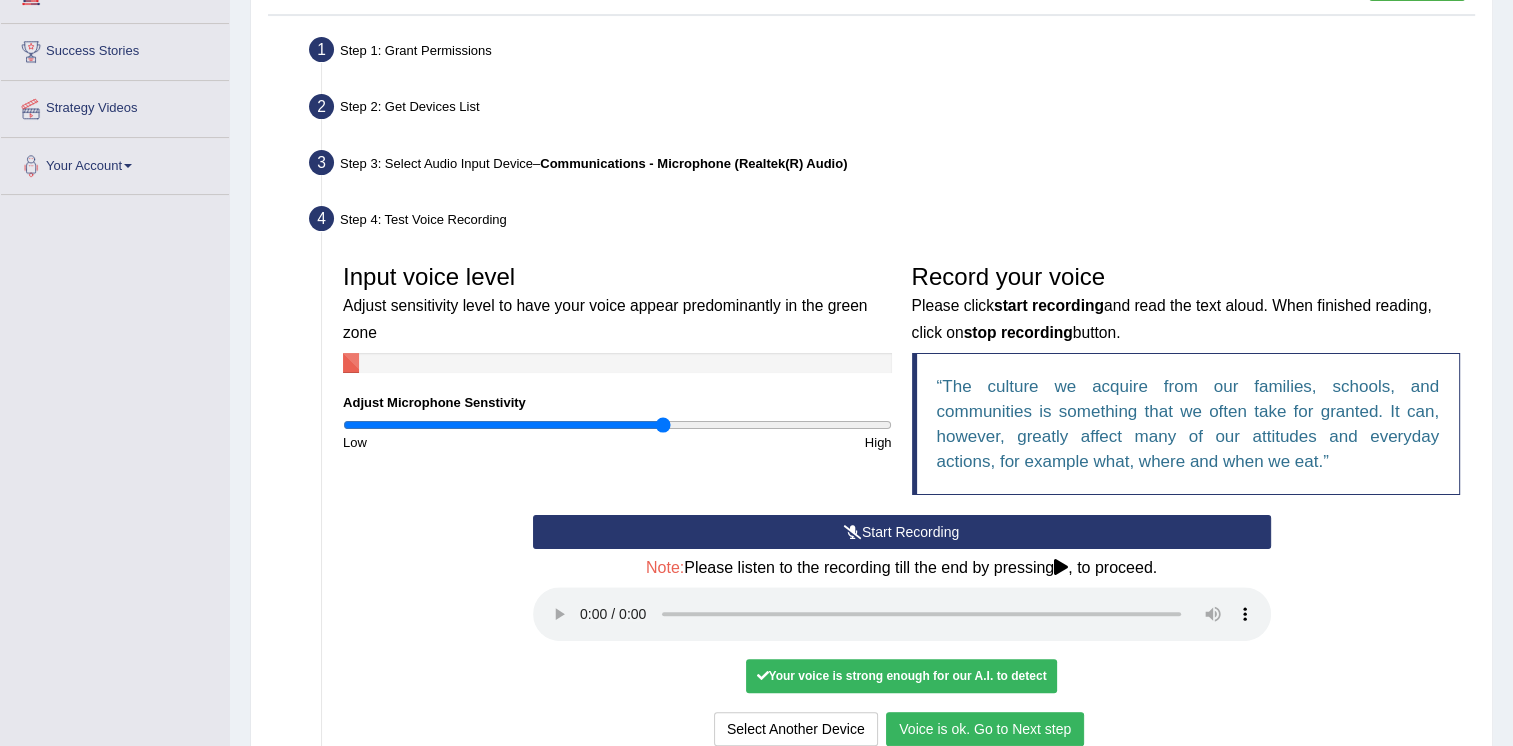 scroll, scrollTop: 520, scrollLeft: 0, axis: vertical 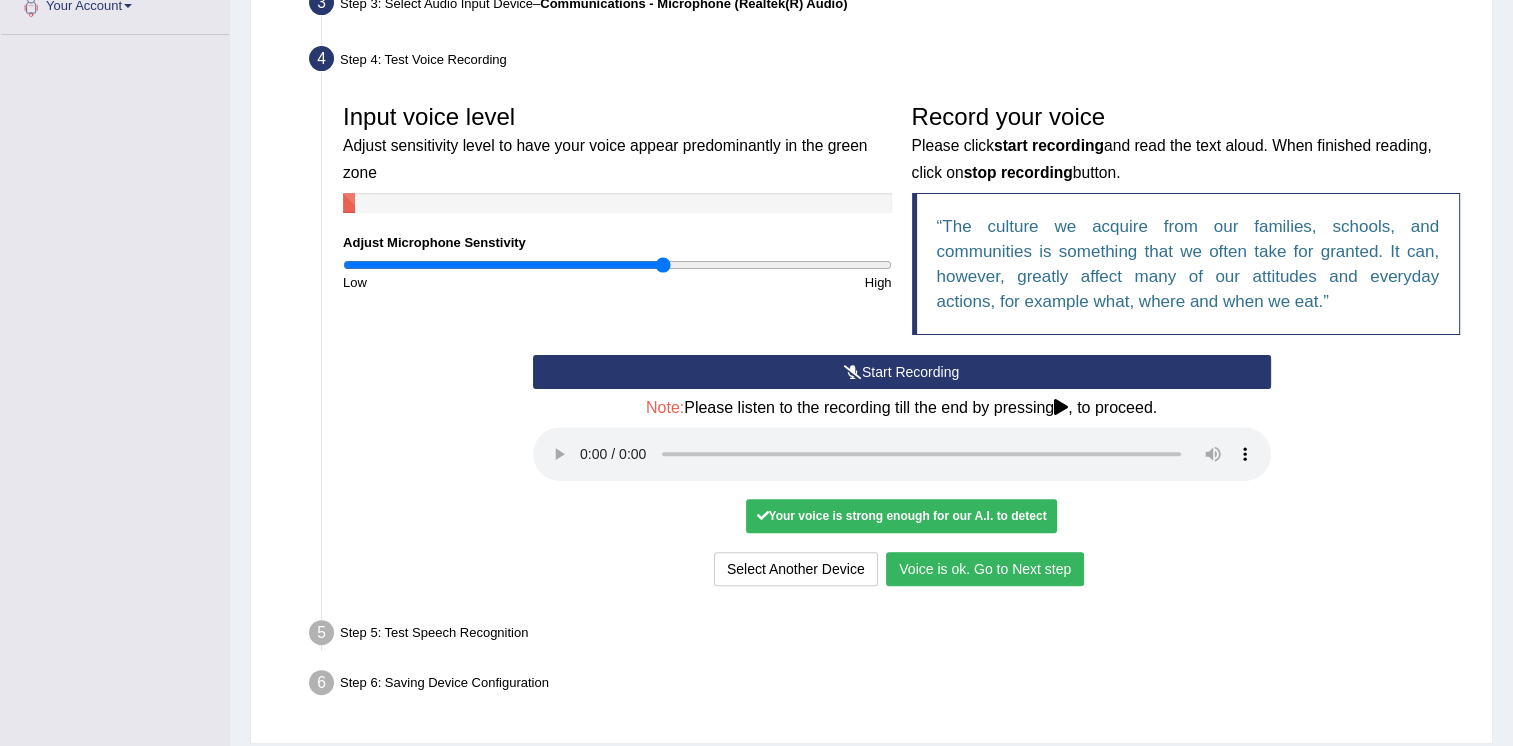 click on "Voice is ok. Go to Next step" at bounding box center (985, 569) 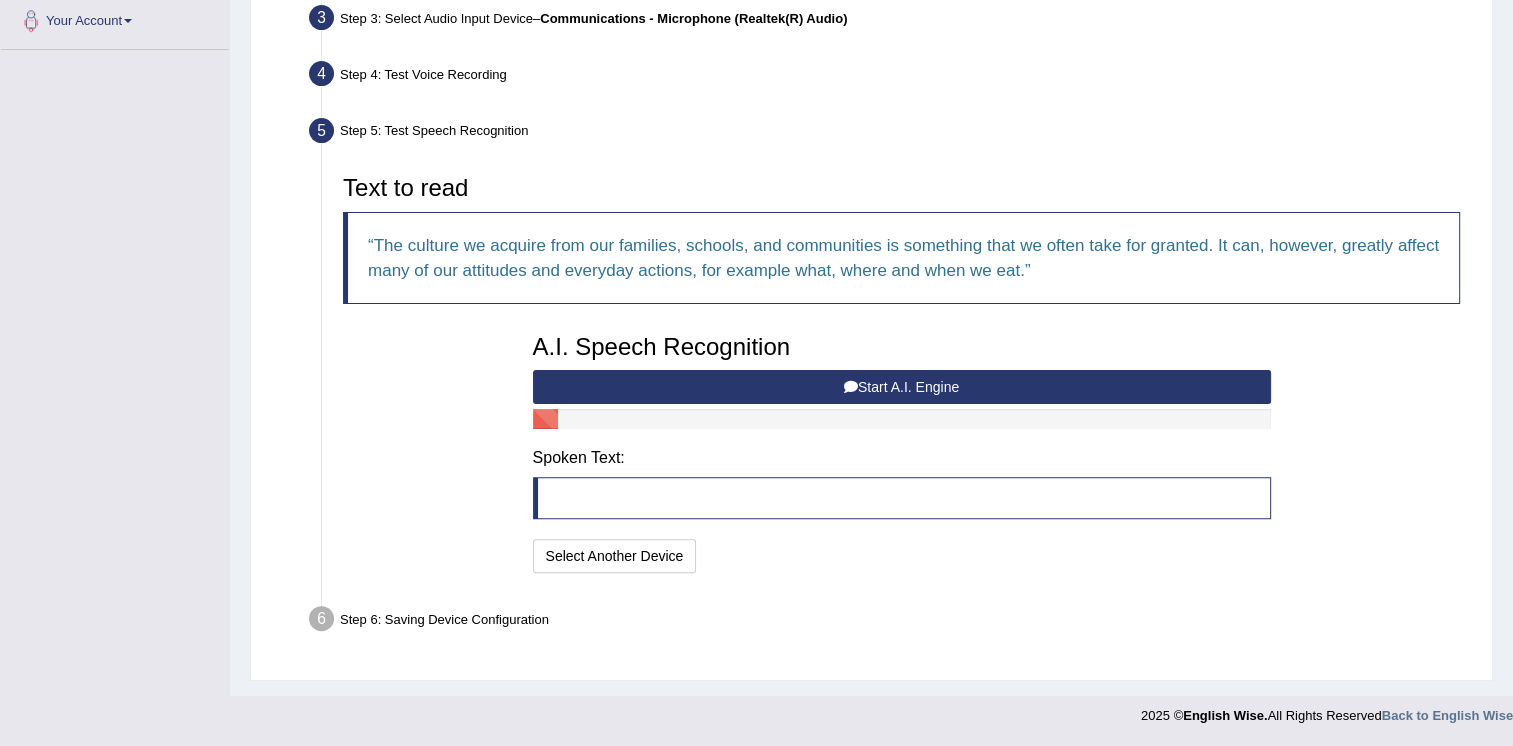 scroll, scrollTop: 501, scrollLeft: 0, axis: vertical 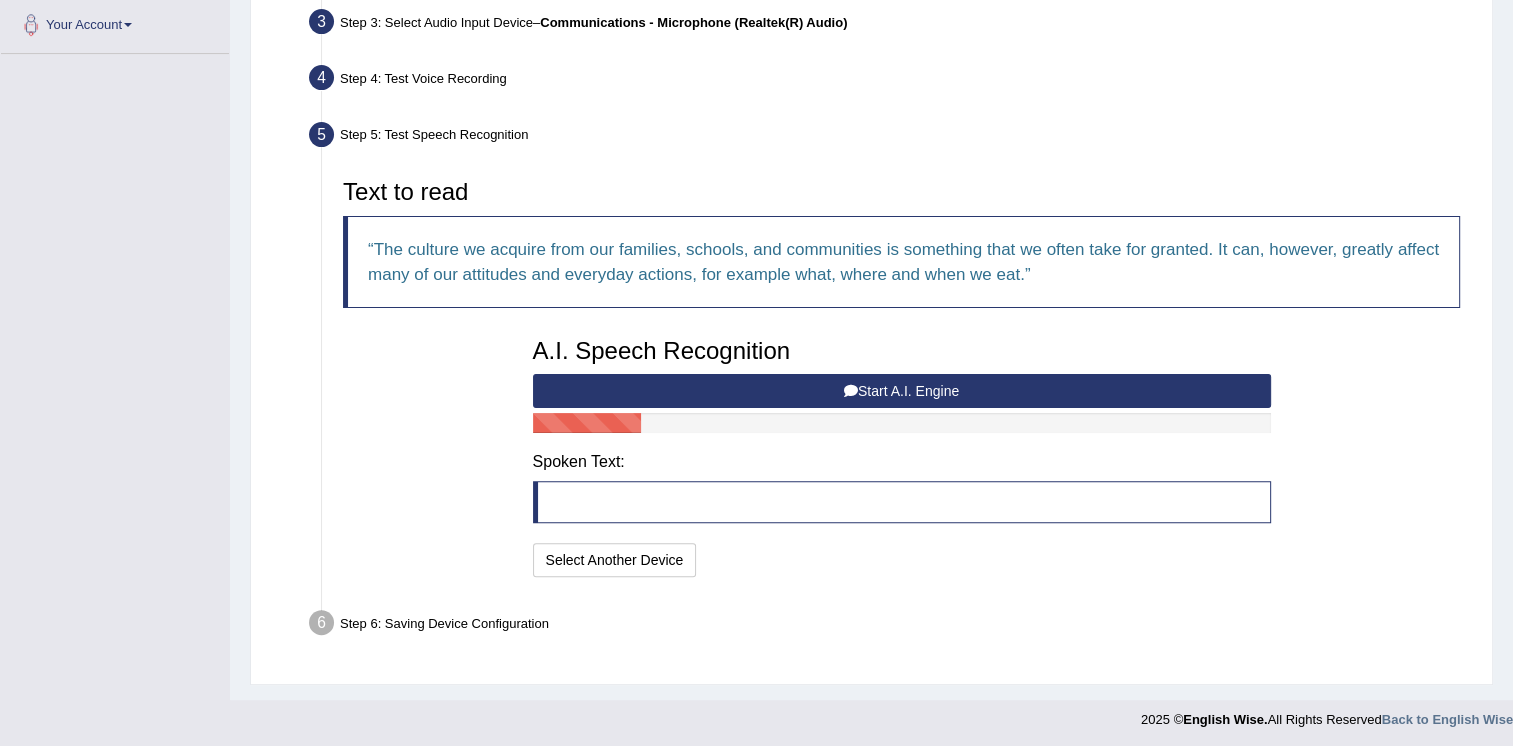 click on "Start A.I. Engine" at bounding box center [902, 391] 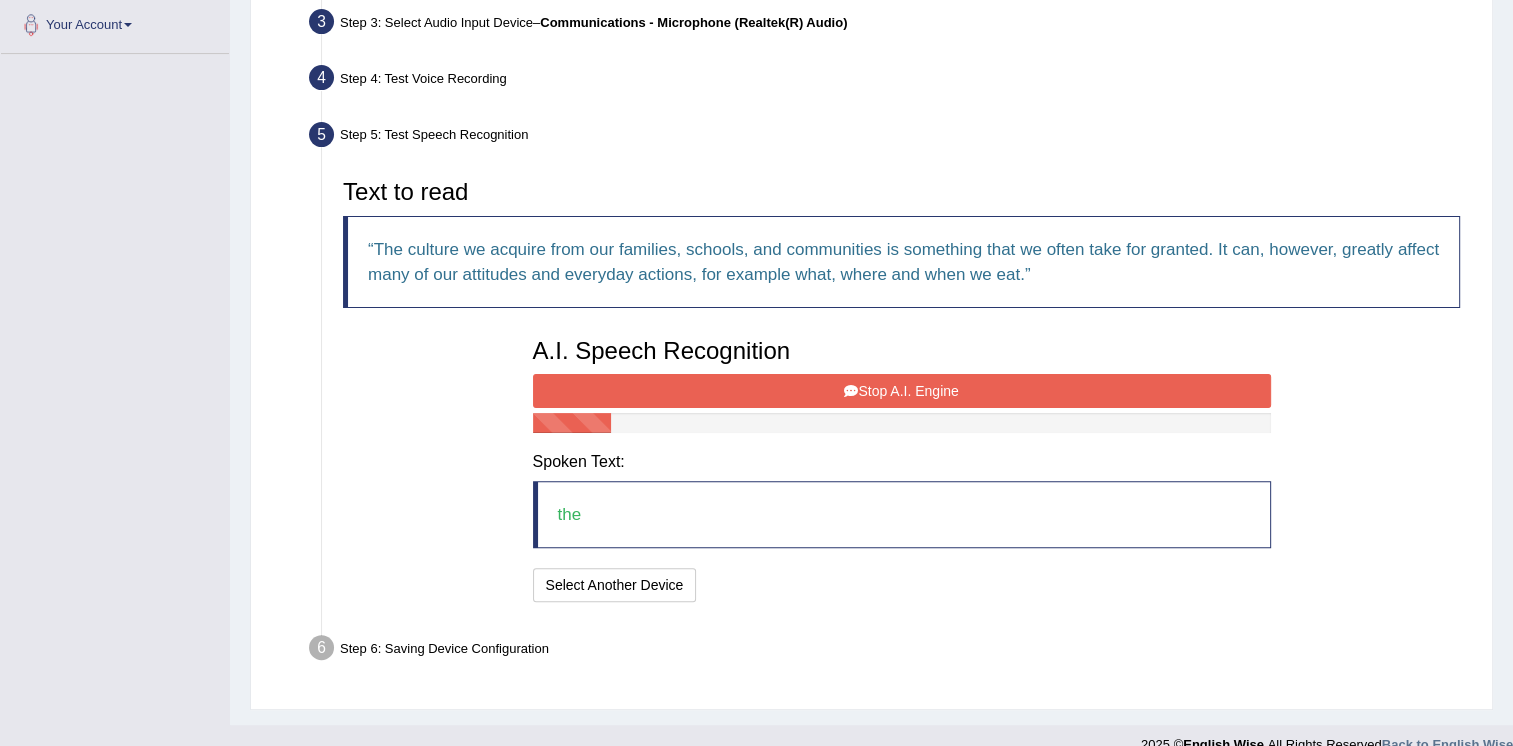 click on "A.I. Speech Recognition    Start A.I. Engine    Stop A.I. Engine     Note:  Please listen to the recording till the end by pressing  , to proceed.     Spoken Text:   the   I will practice without this feature   Select Another Device   Speech is ok. Go to Last step" at bounding box center (902, 467) 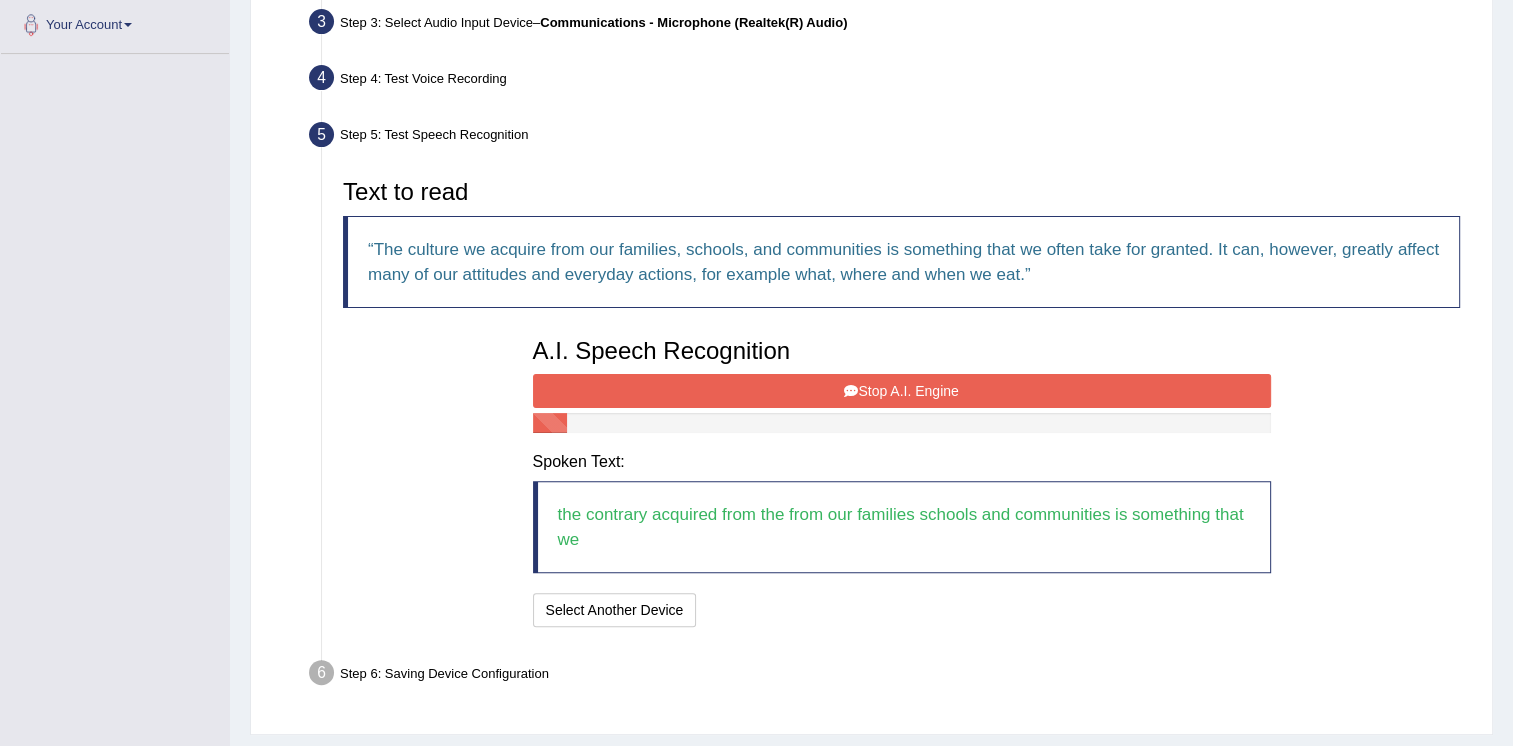 click on "Stop A.I. Engine" at bounding box center (902, 391) 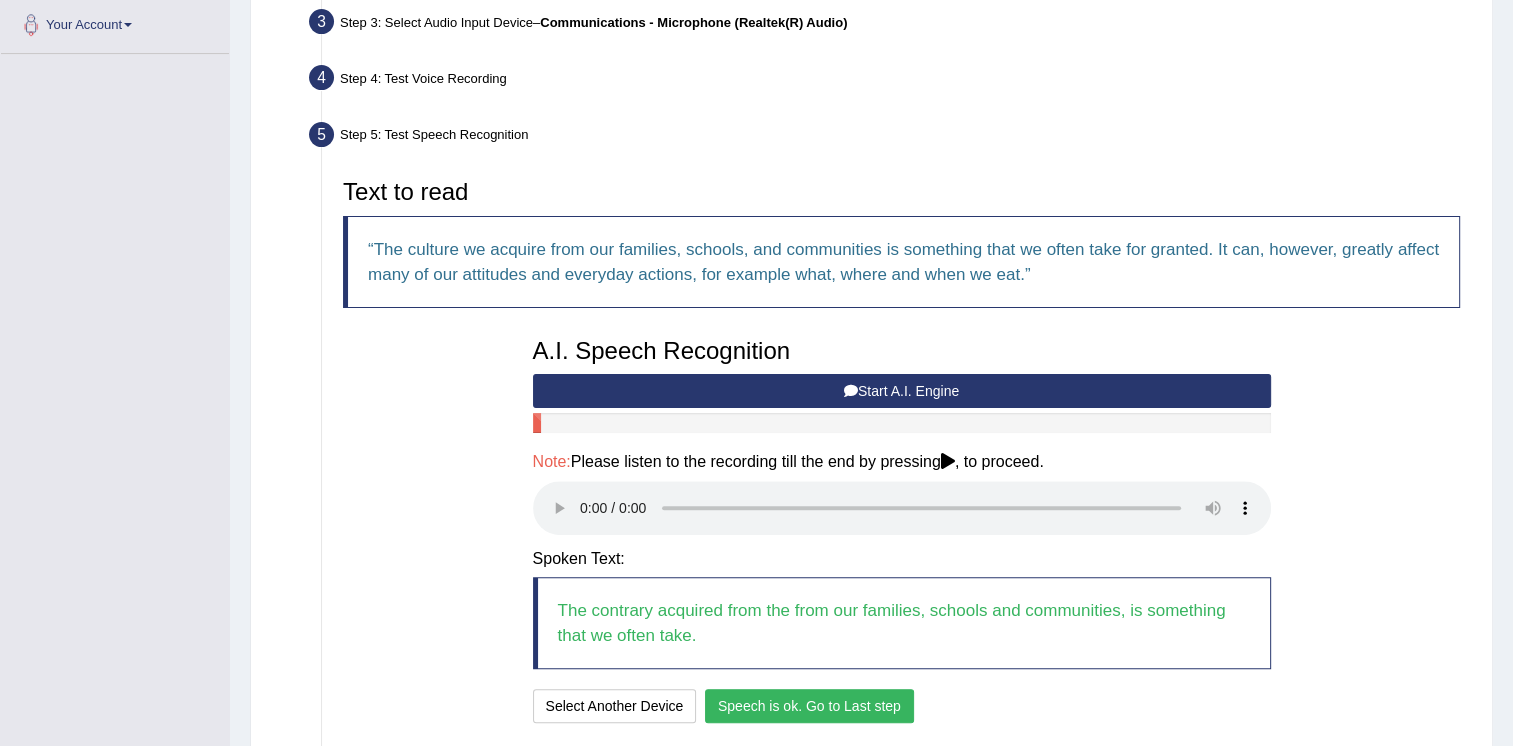 click on "Speech is ok. Go to Last step" at bounding box center (809, 706) 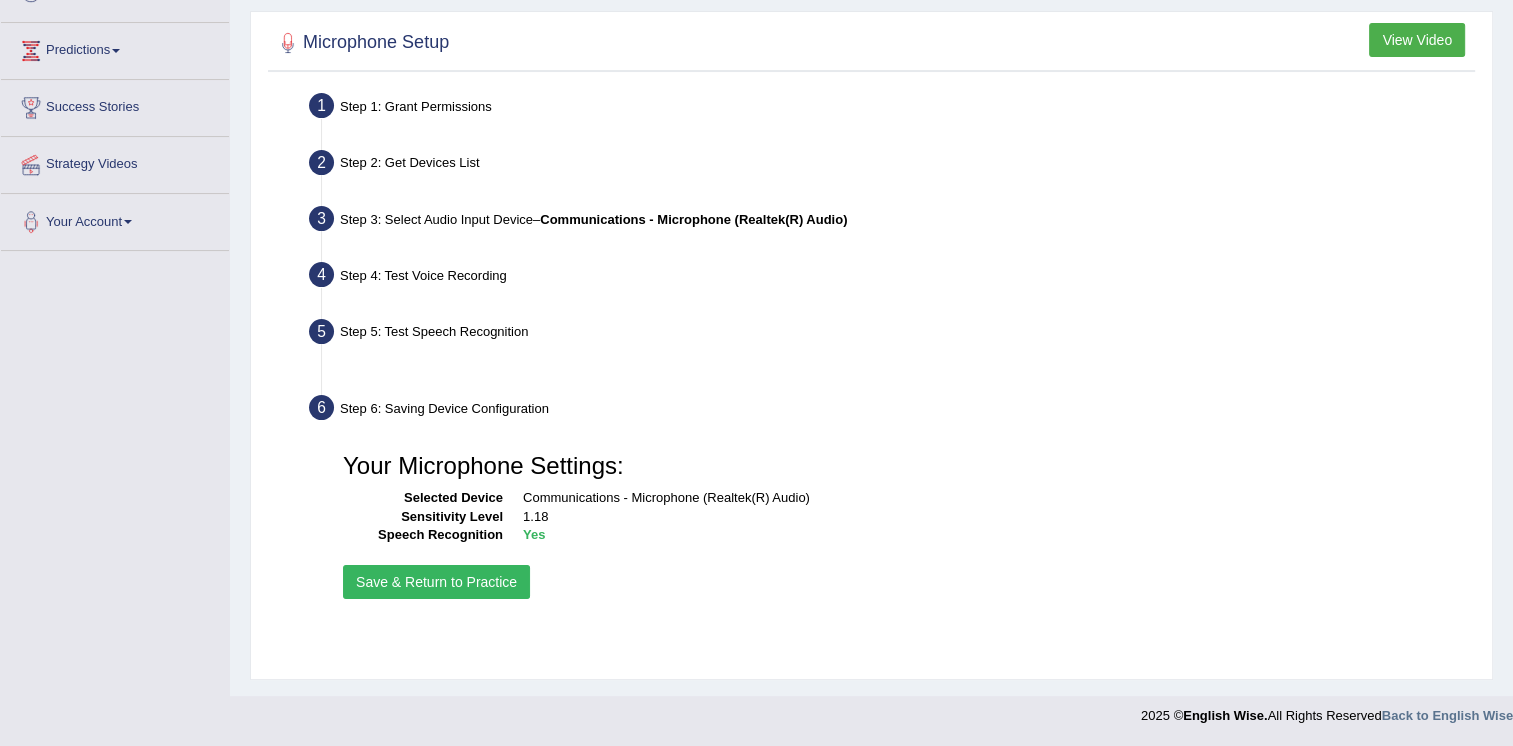scroll, scrollTop: 304, scrollLeft: 0, axis: vertical 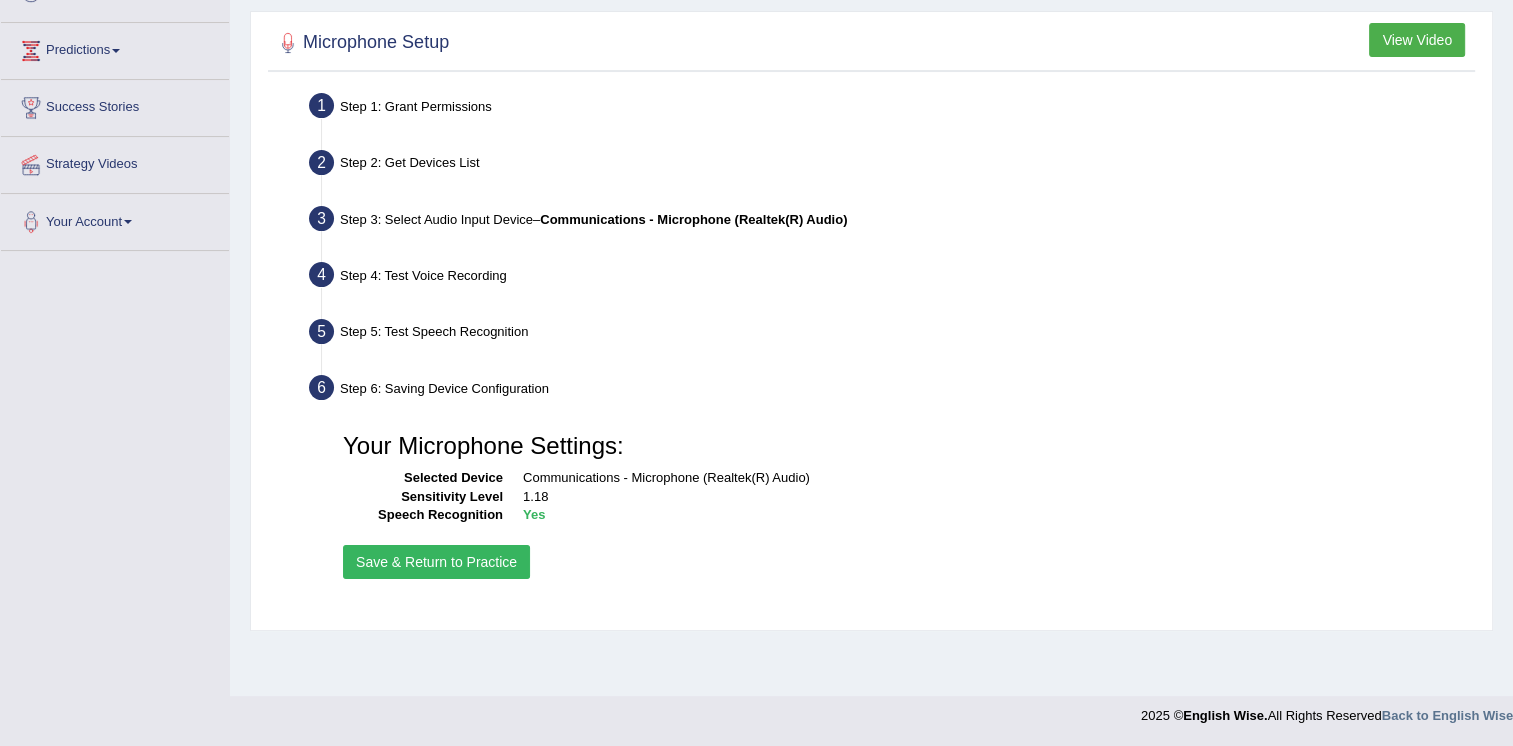 click on "Save & Return to Practice" at bounding box center (436, 562) 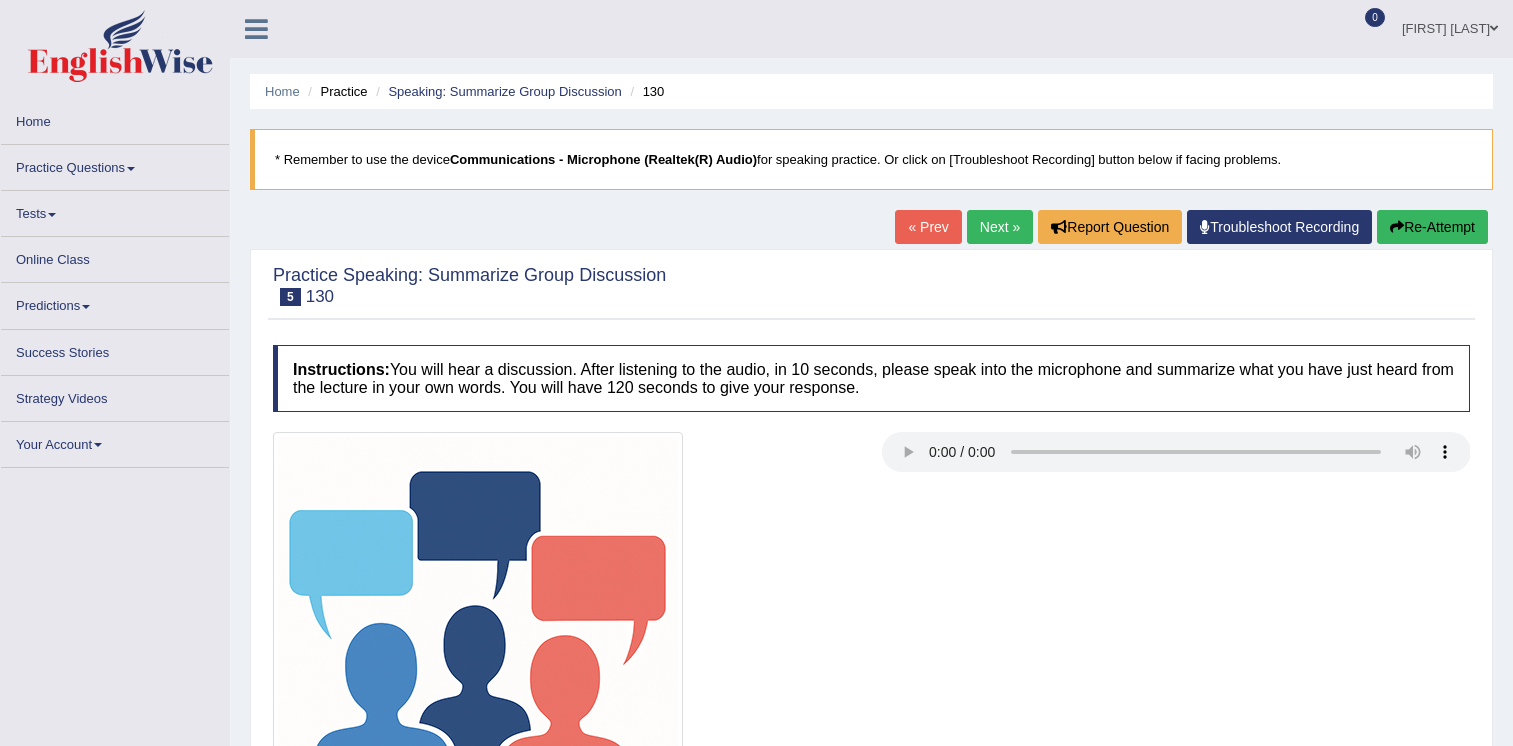 scroll, scrollTop: 0, scrollLeft: 0, axis: both 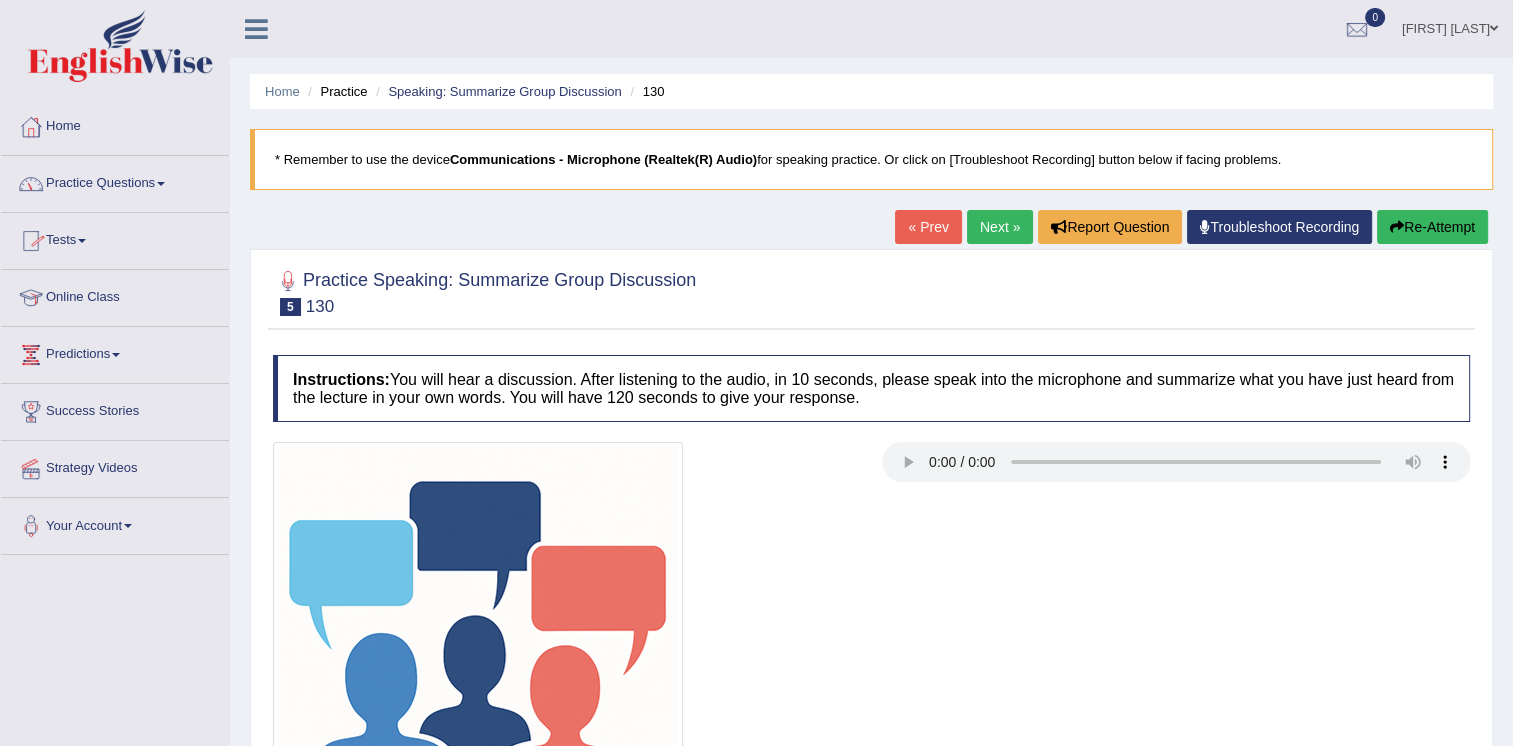 click on "Practice Questions" at bounding box center [115, 181] 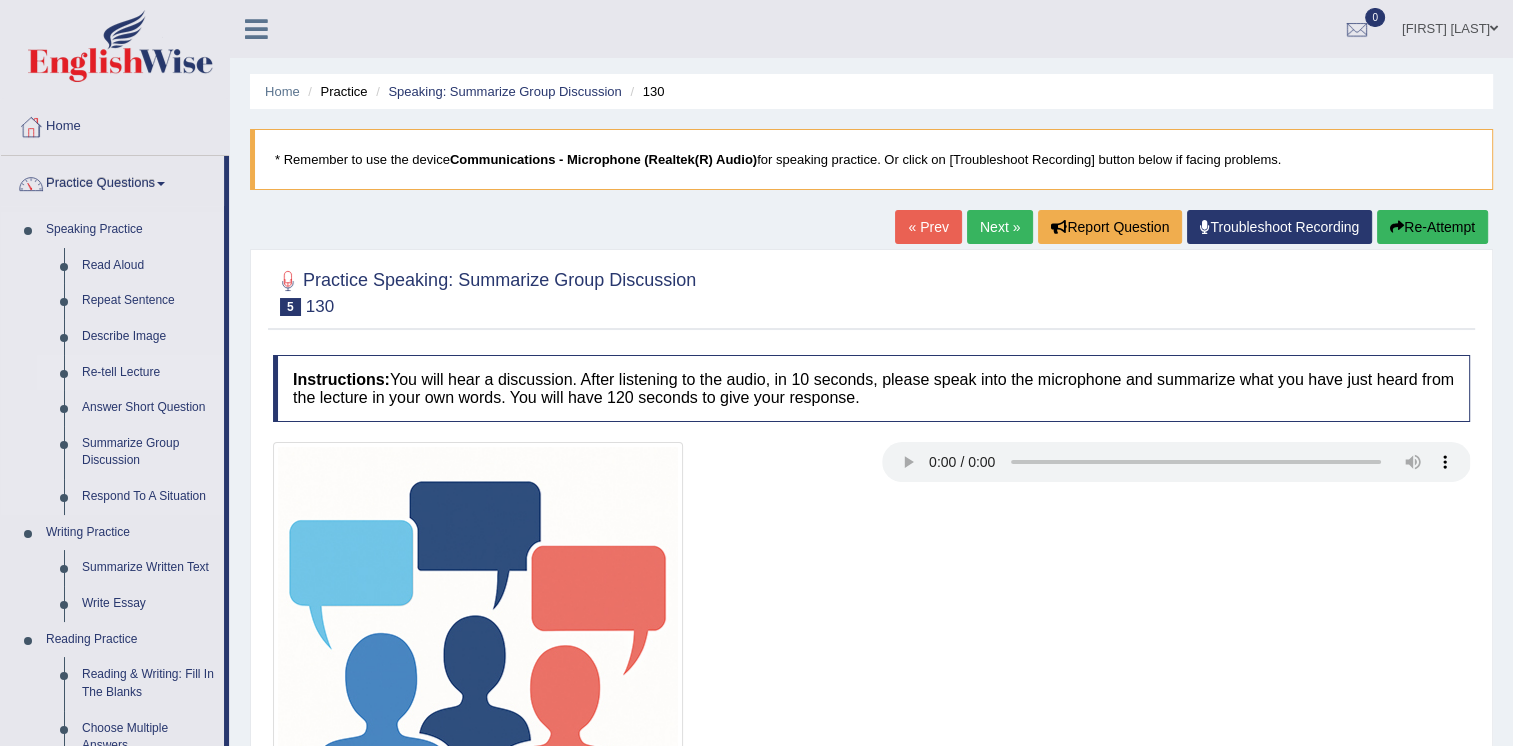 click on "Re-tell Lecture" at bounding box center (148, 373) 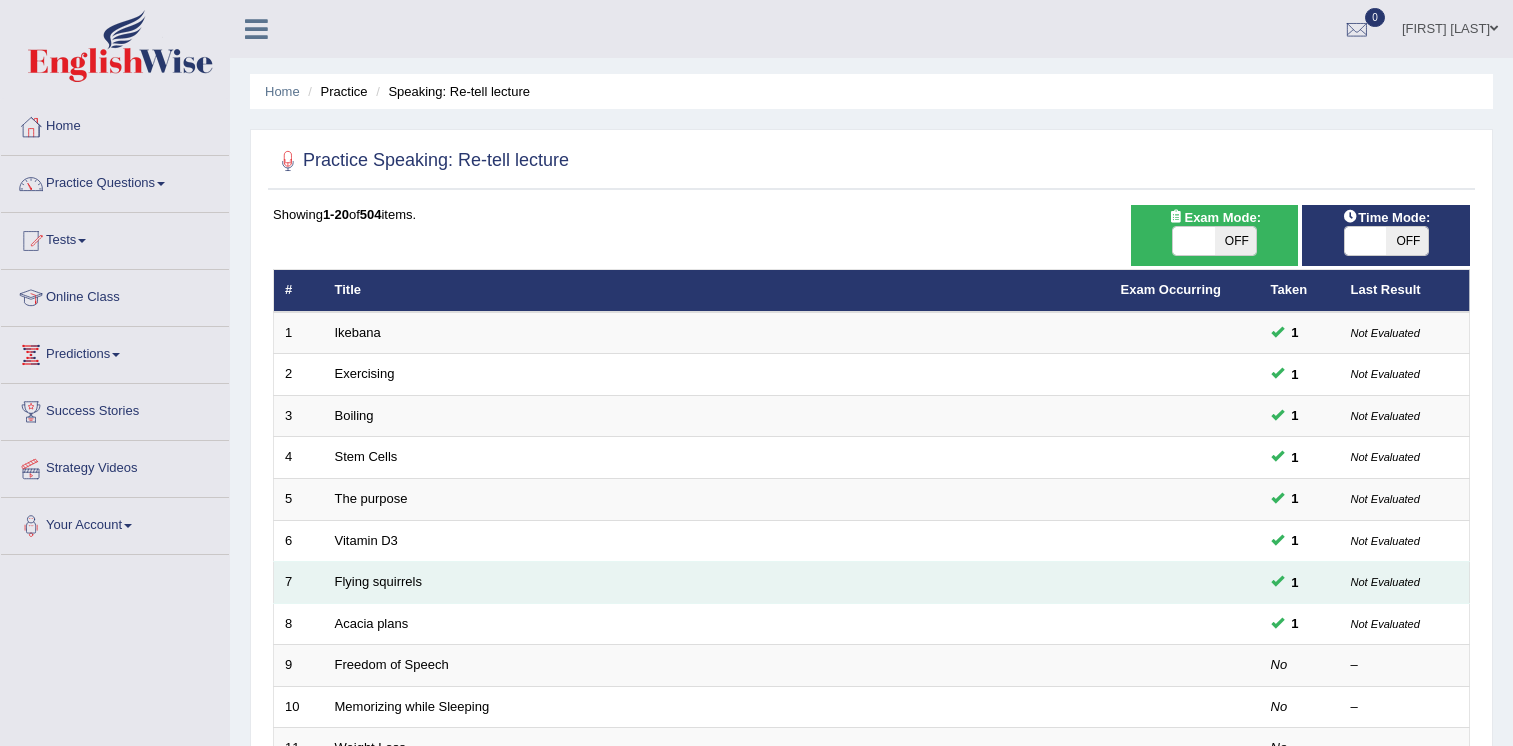 scroll, scrollTop: 0, scrollLeft: 0, axis: both 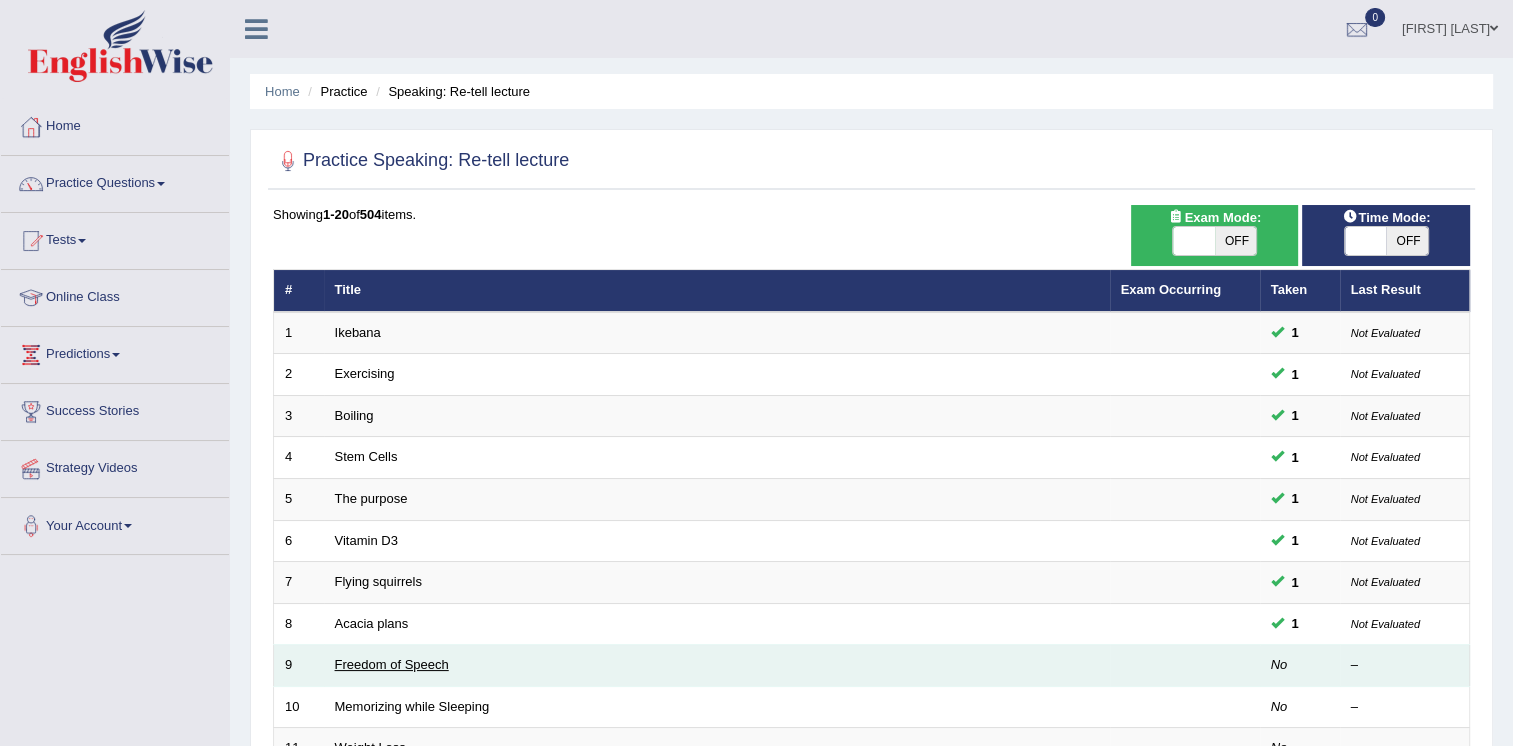 click on "Freedom of Speech" at bounding box center [392, 664] 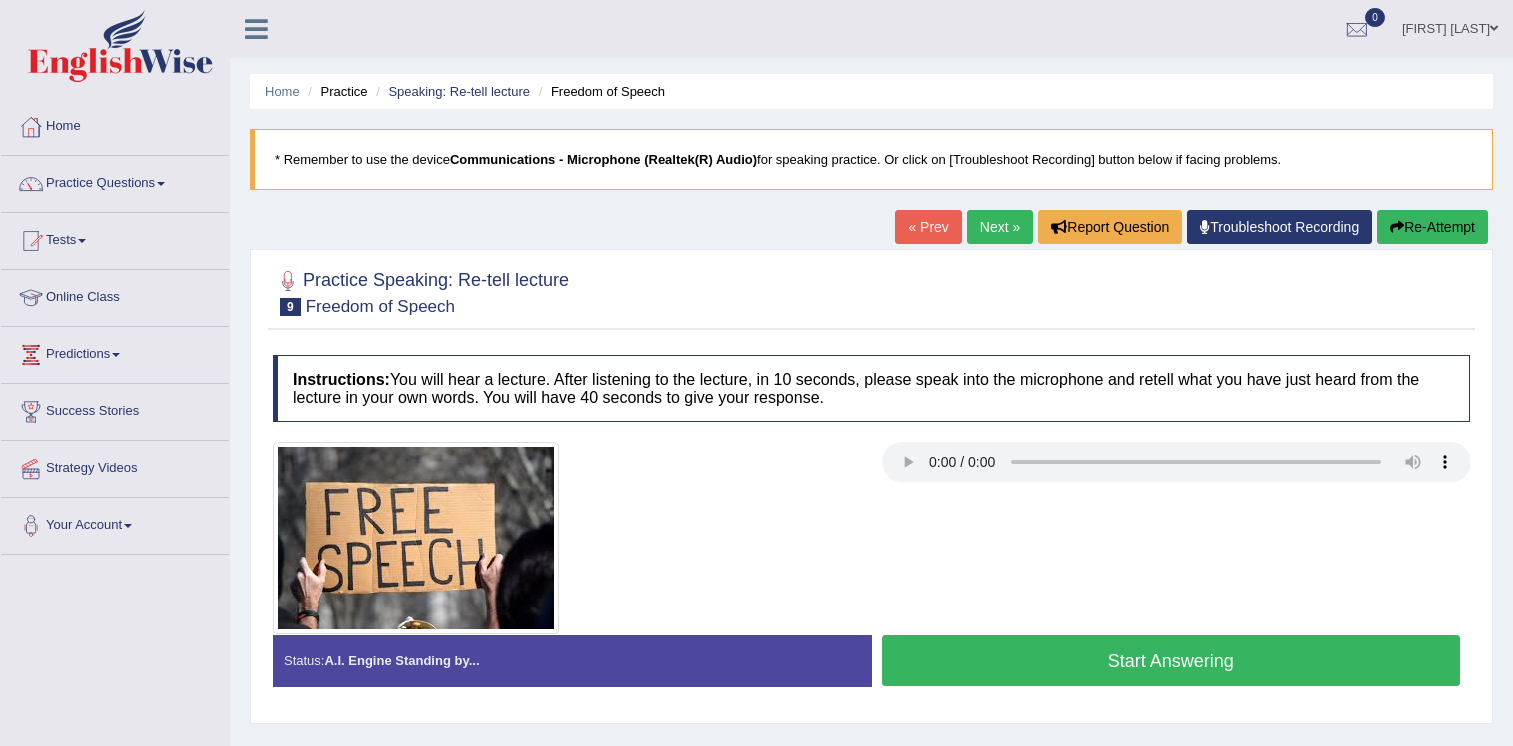 scroll, scrollTop: 0, scrollLeft: 0, axis: both 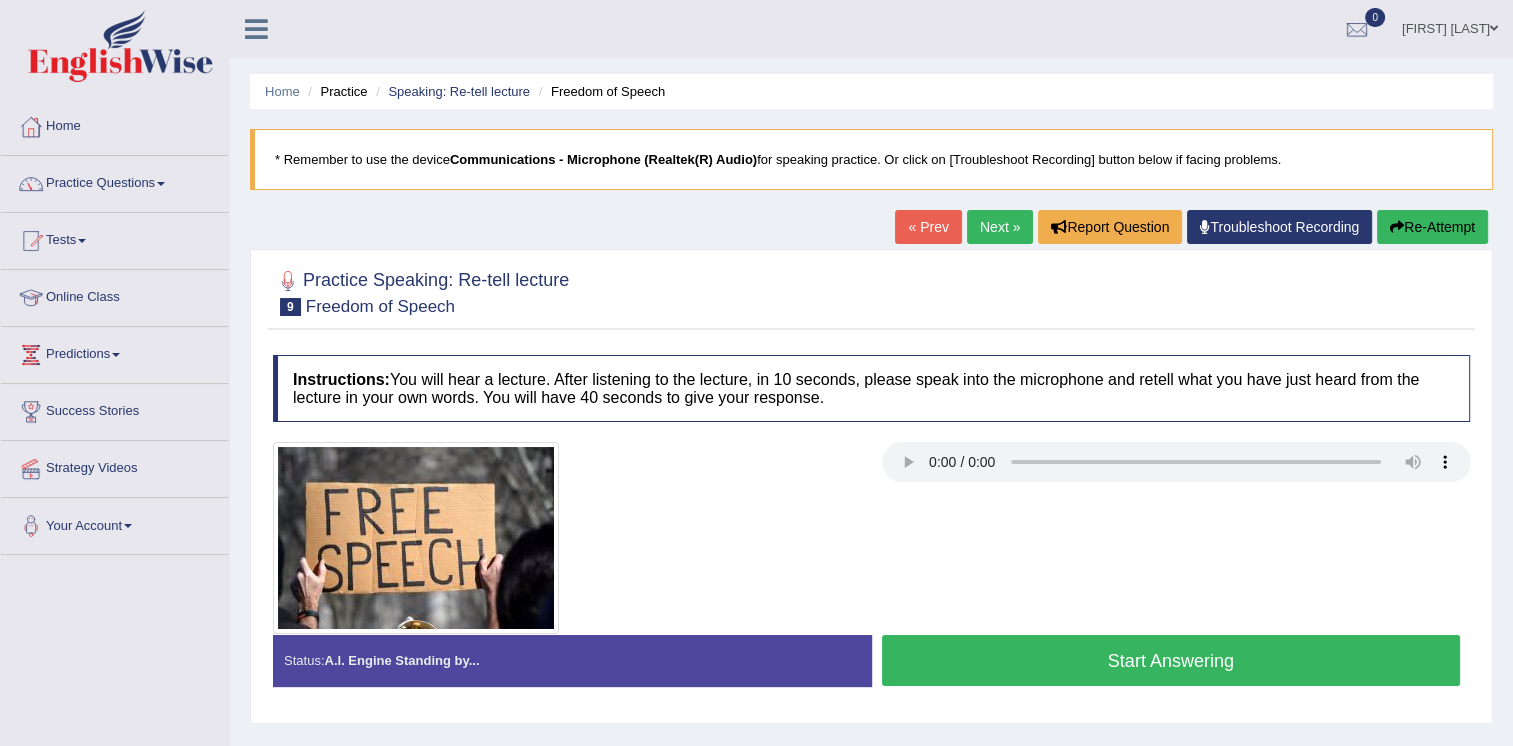 type 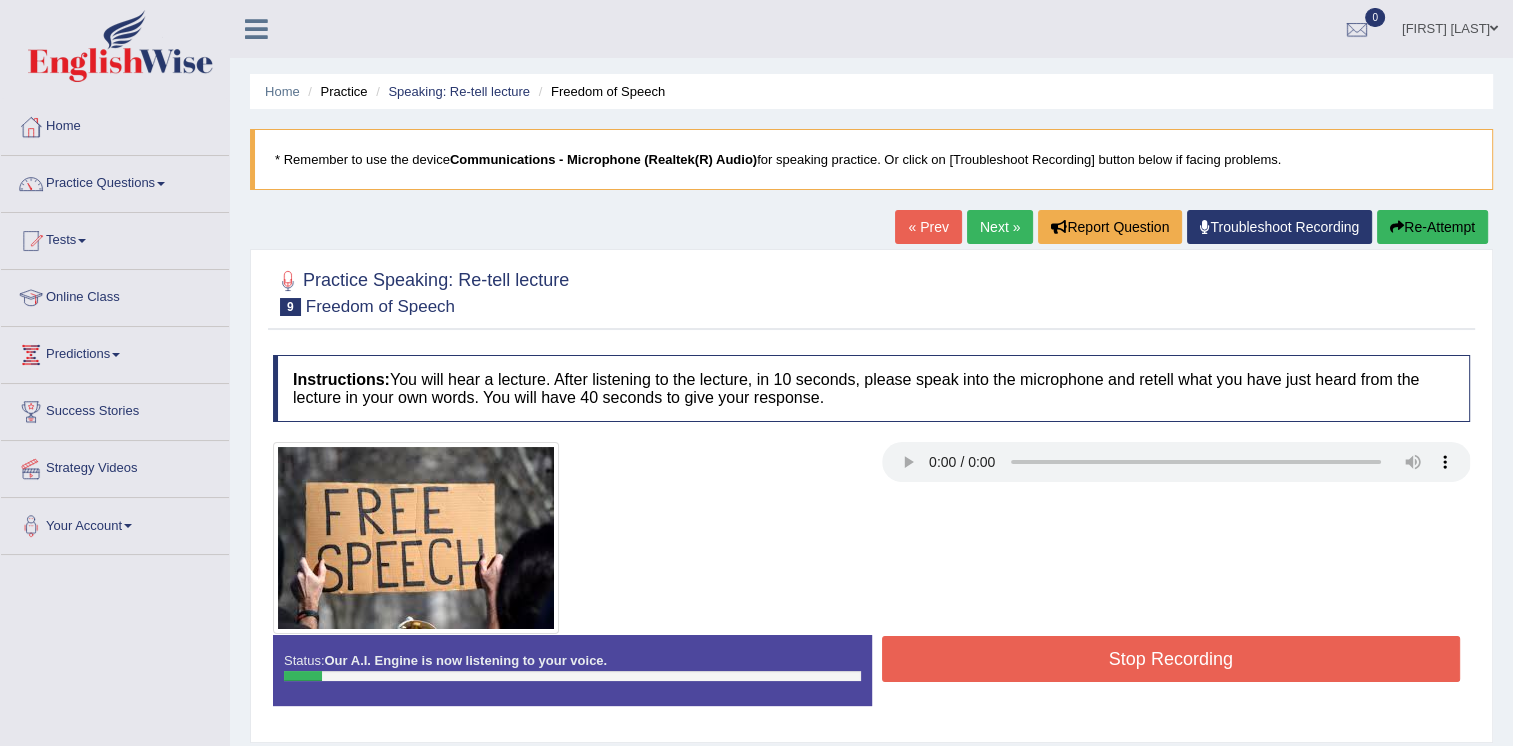 click on "Stop Recording" at bounding box center (1171, 659) 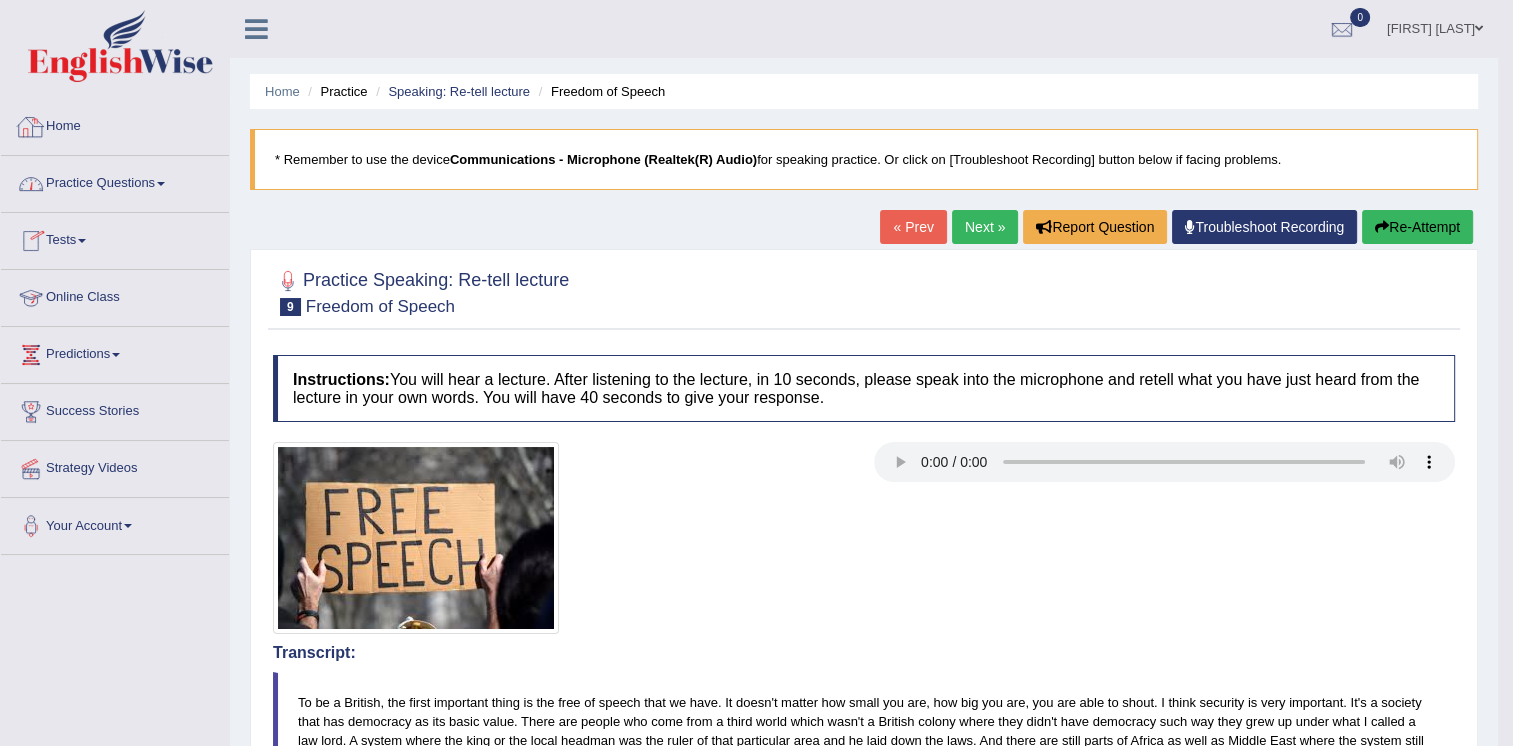 click on "Home" at bounding box center (115, 124) 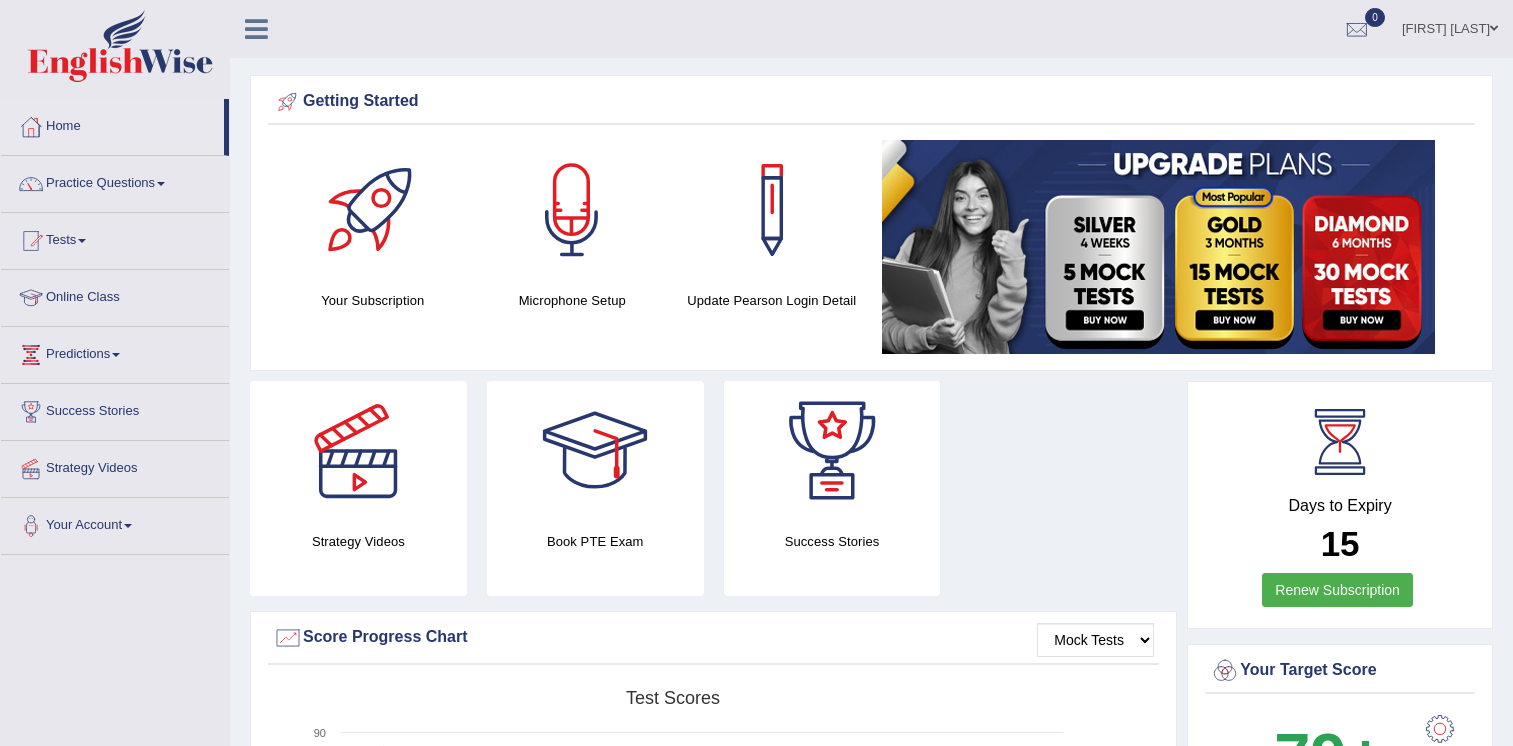 scroll, scrollTop: 0, scrollLeft: 0, axis: both 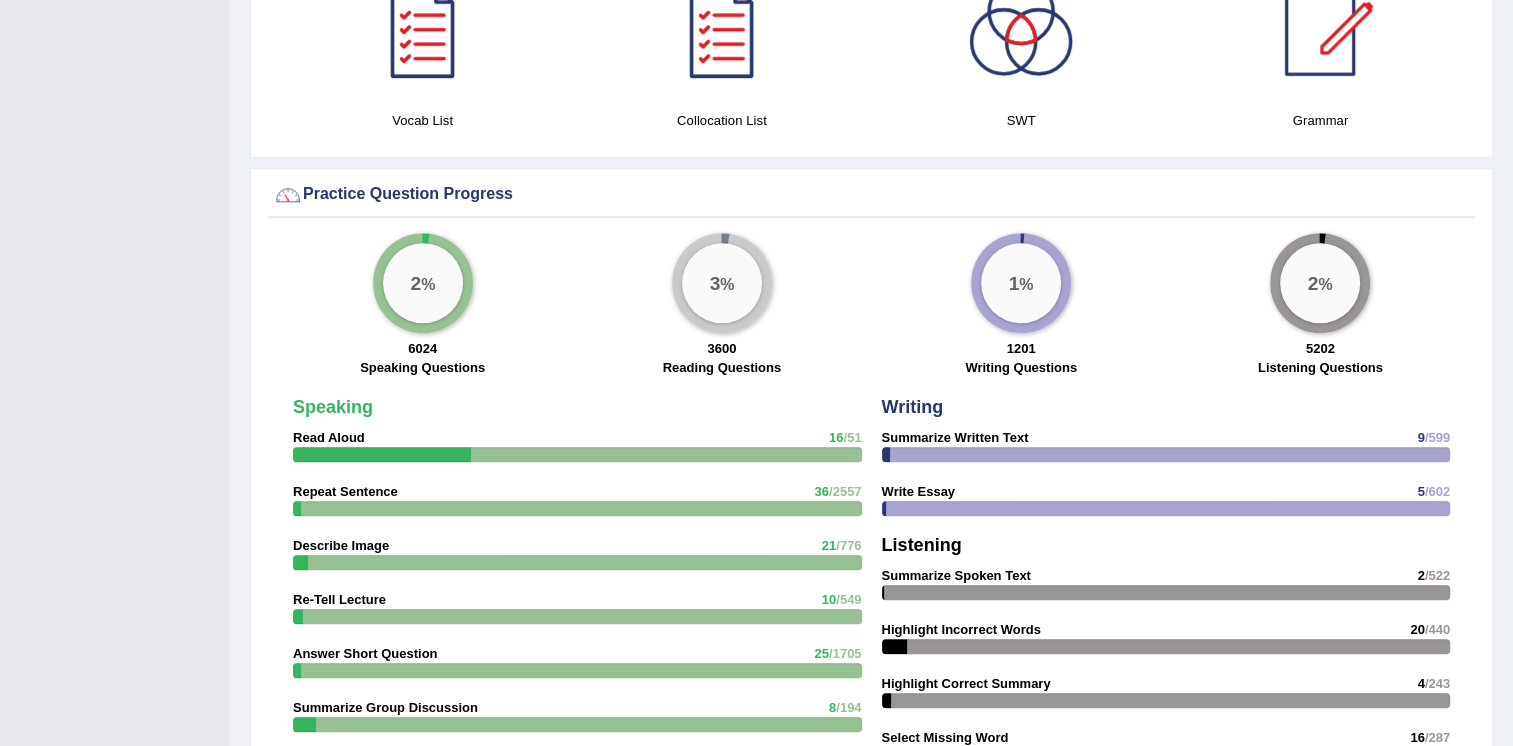 click on "Practice Question Progress
2  %
6024
Speaking Questions
3  %
3600
Reading Questions
1  %
1201
Writing Questions
2  %
5202
Listening Questions
Speaking
Read Aloud
16 /51
Repeat Sentence
36 /2557
21" at bounding box center (871, 650) 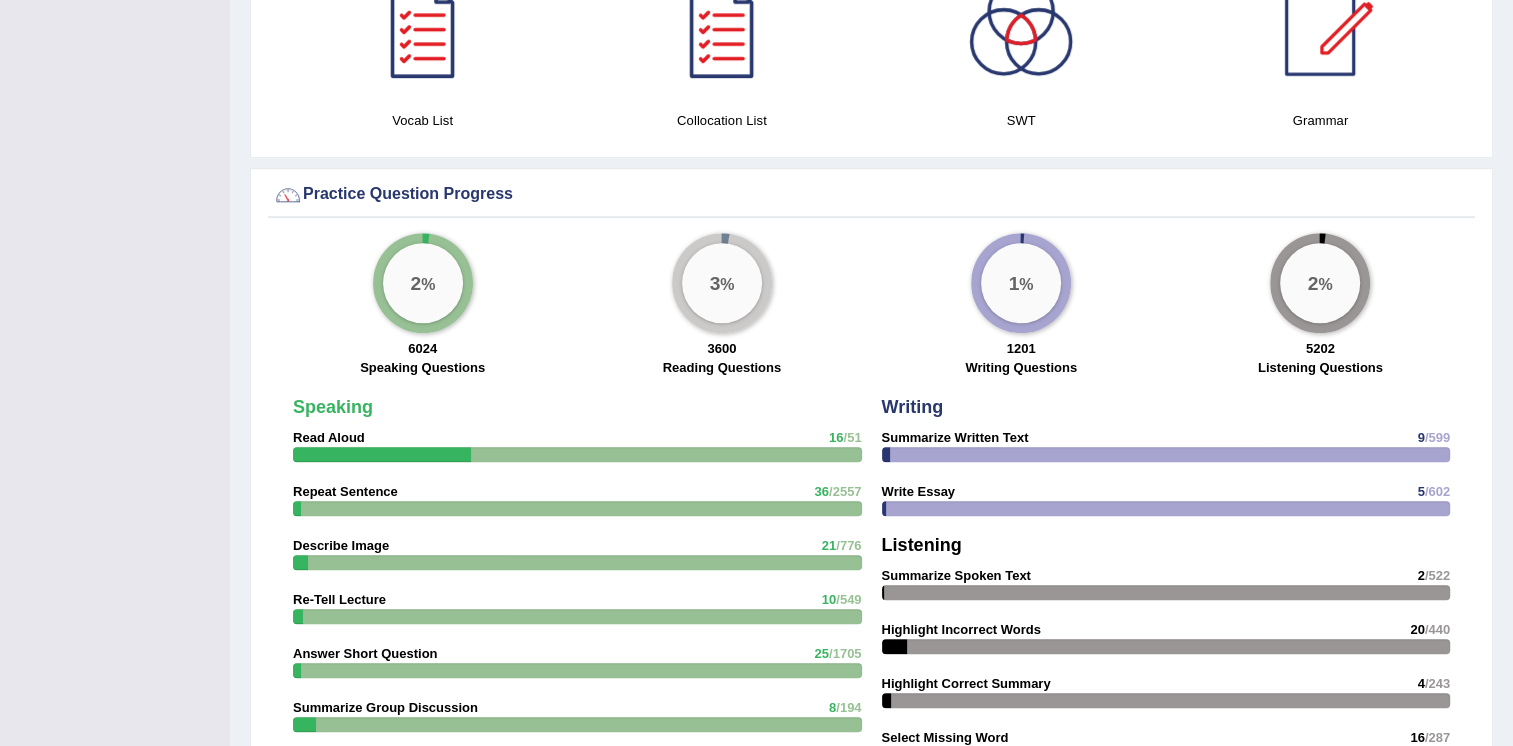 scroll, scrollTop: 652, scrollLeft: 0, axis: vertical 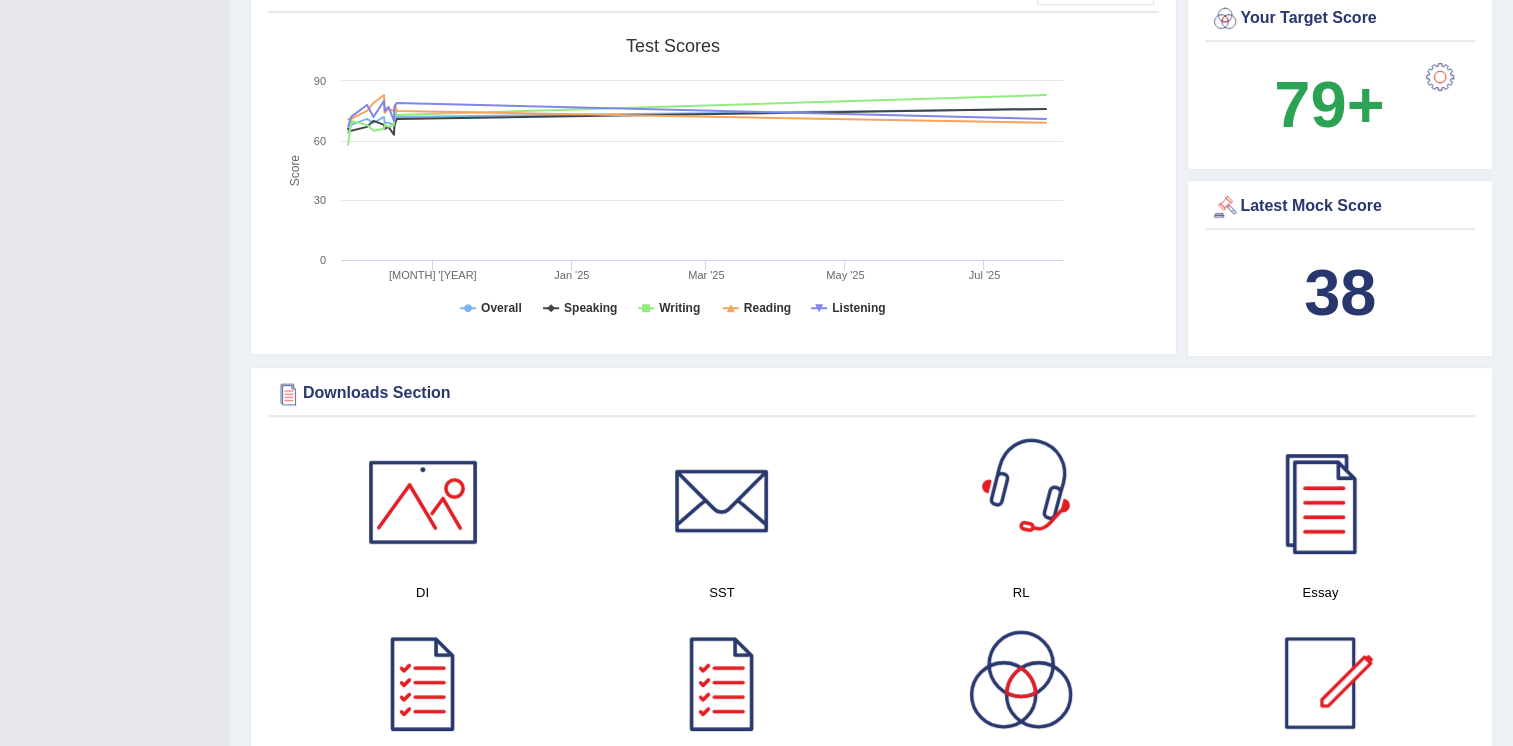 click at bounding box center (1021, 502) 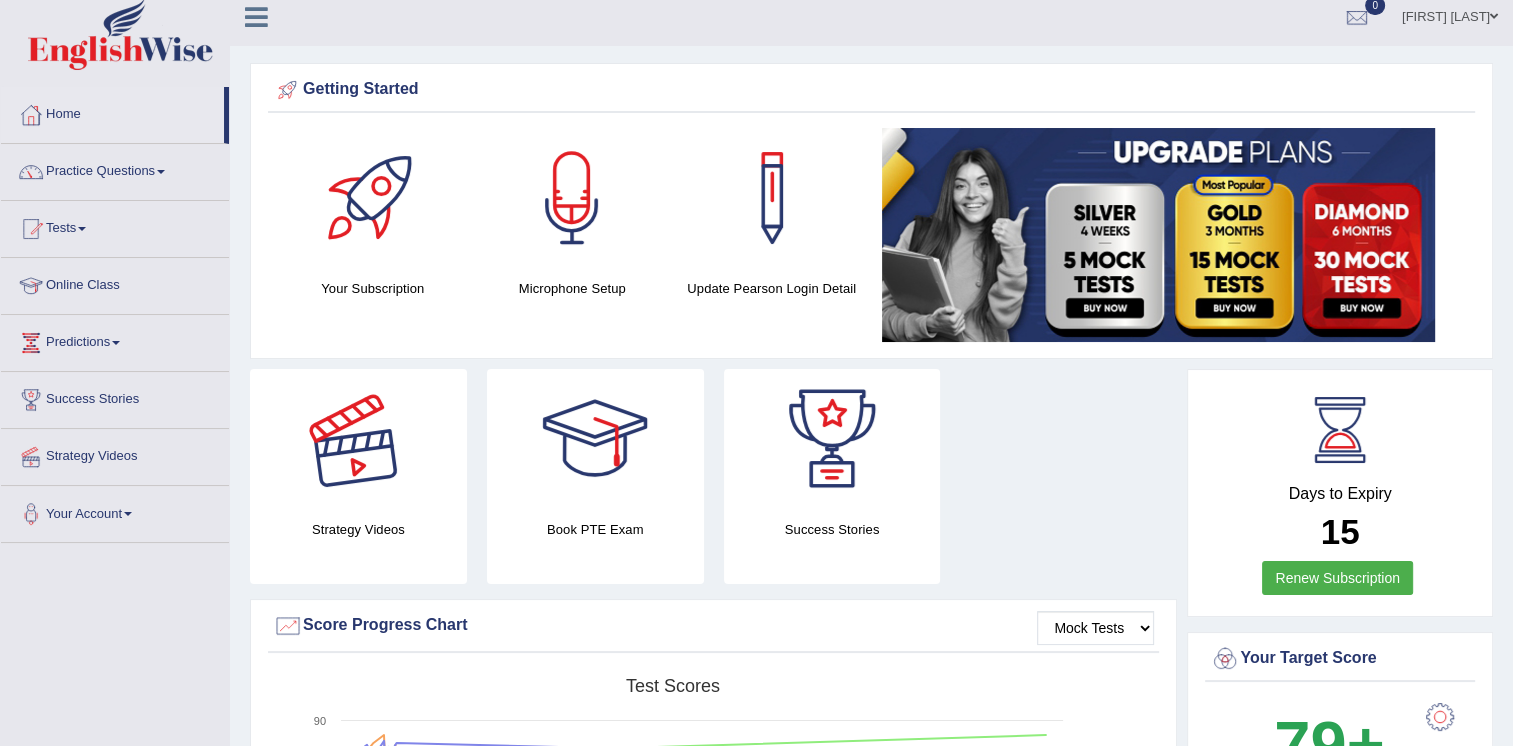 scroll, scrollTop: 0, scrollLeft: 0, axis: both 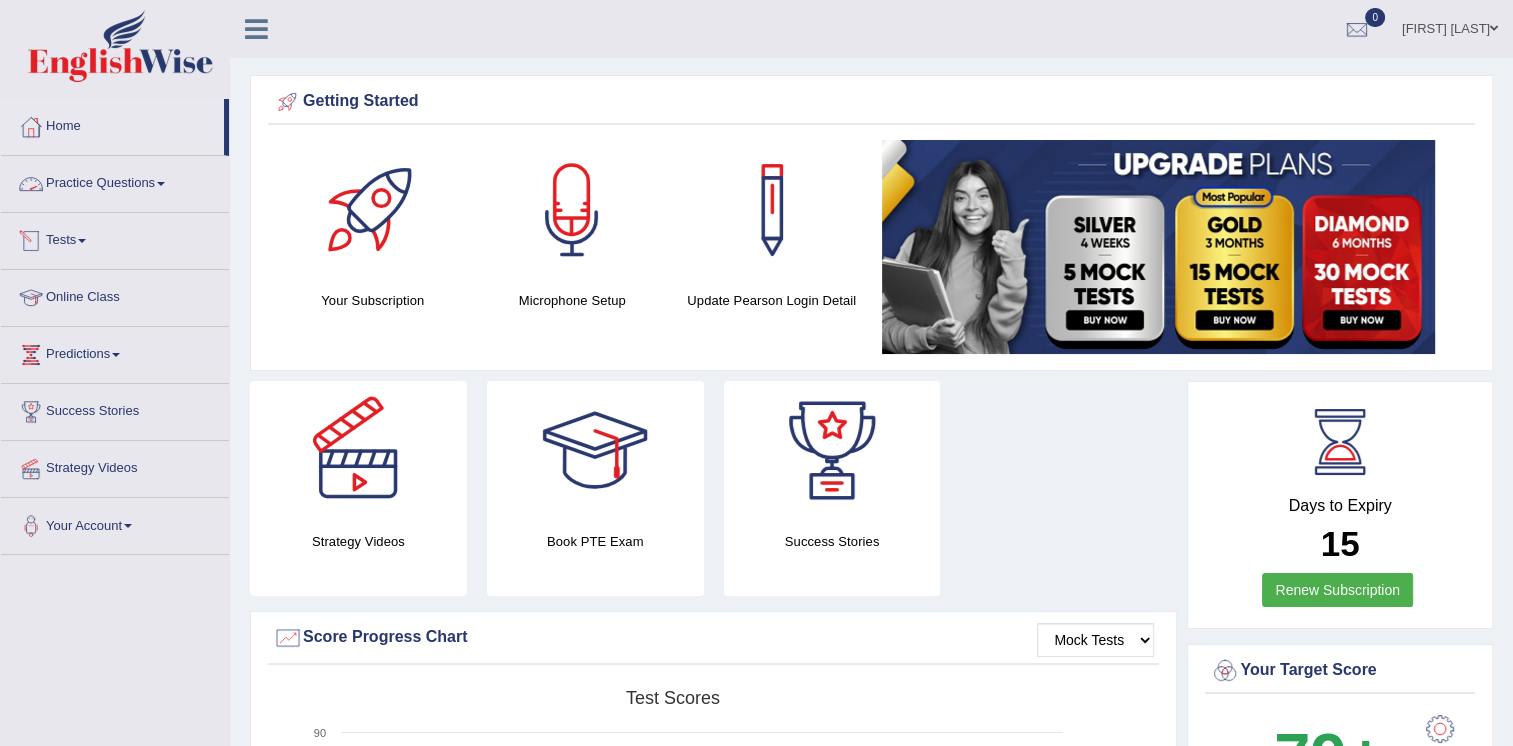 click on "Practice Questions" at bounding box center (115, 181) 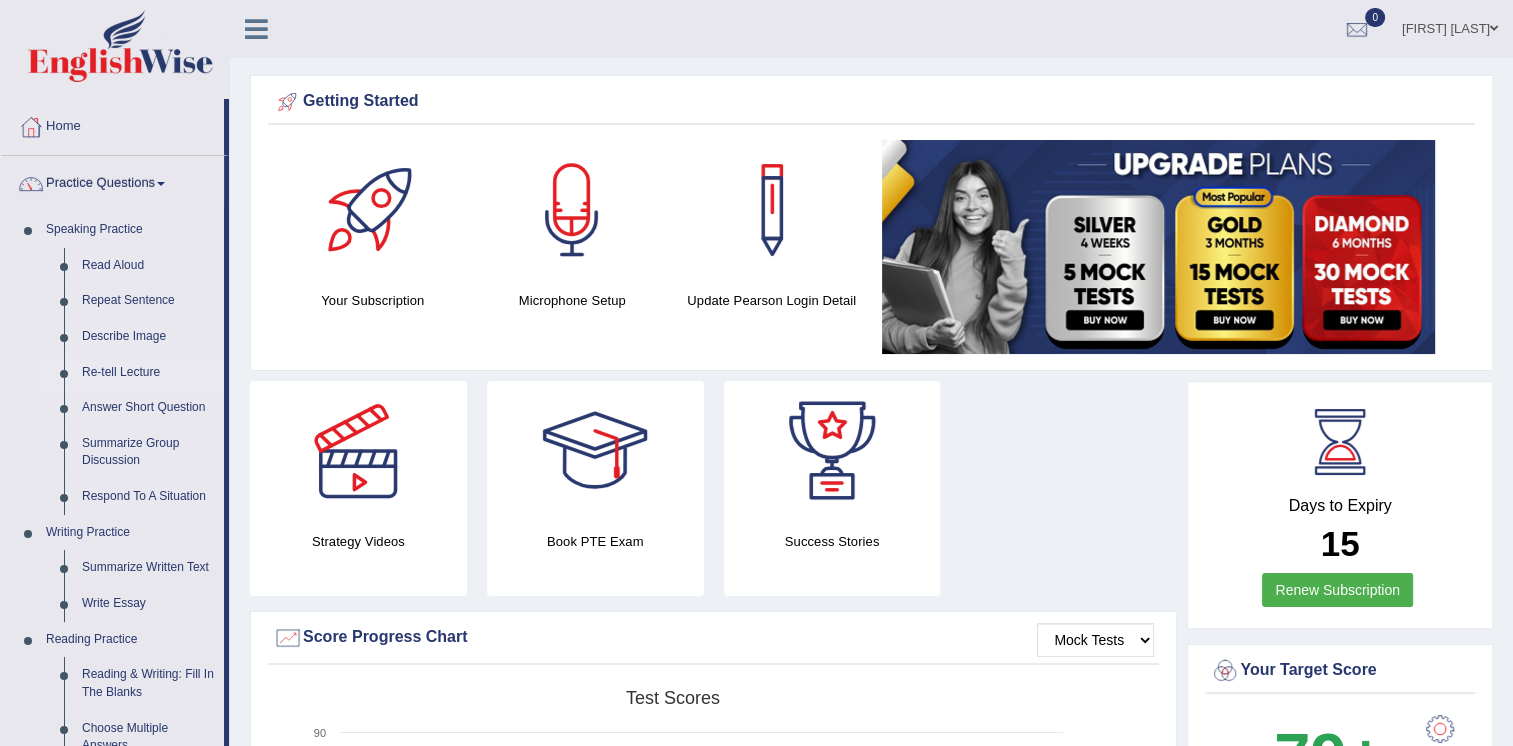 click on "Re-tell Lecture" at bounding box center [148, 373] 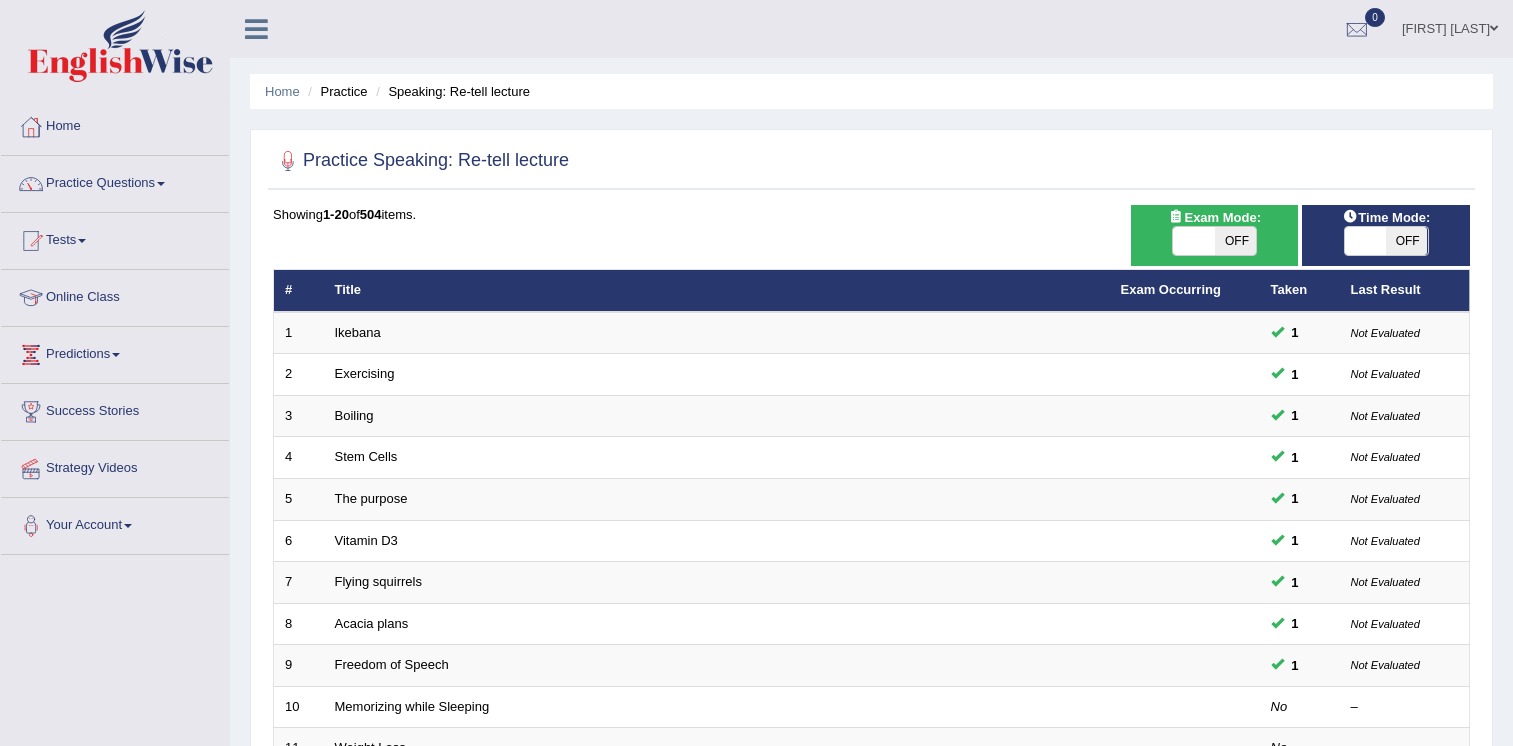 scroll, scrollTop: 0, scrollLeft: 0, axis: both 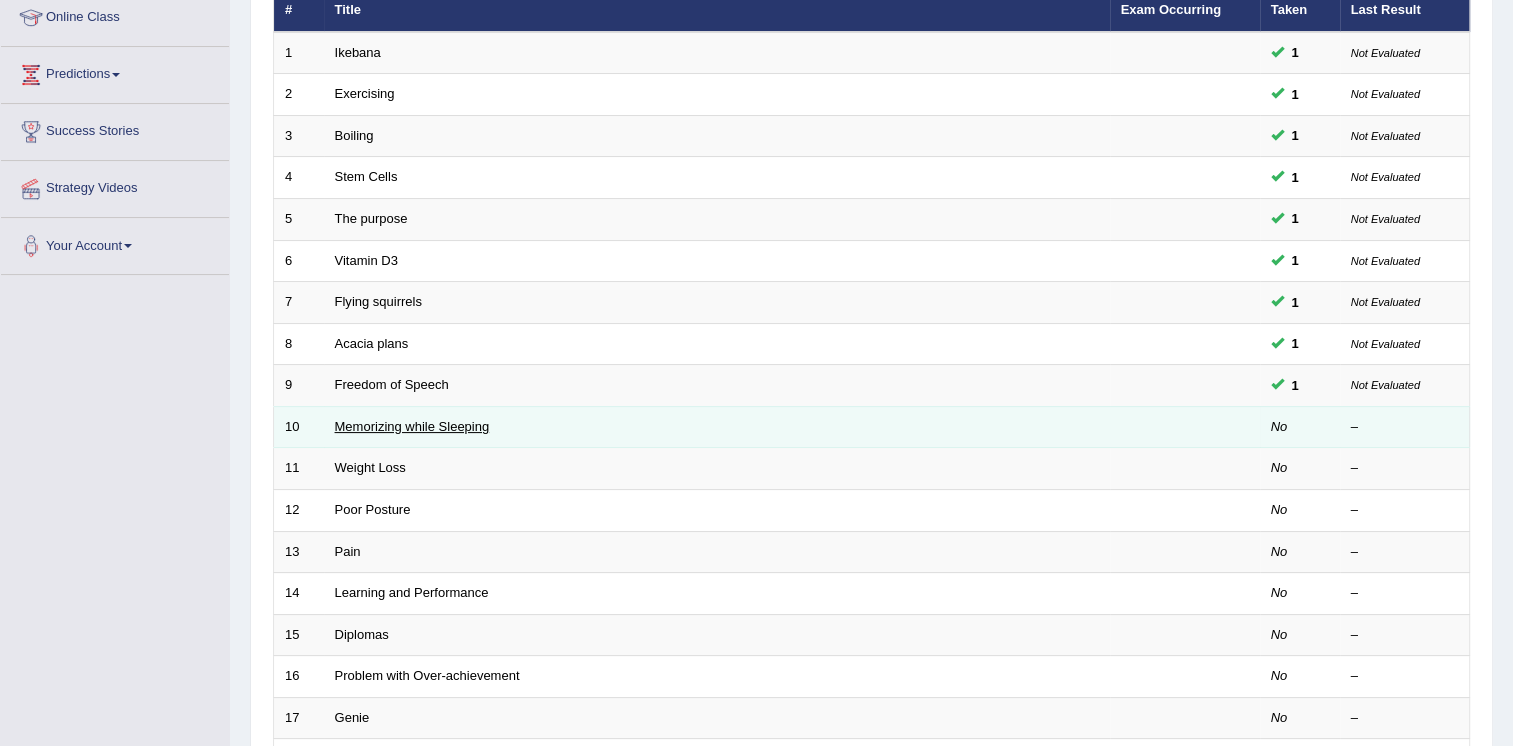 click on "Memorizing while Sleeping" at bounding box center (412, 426) 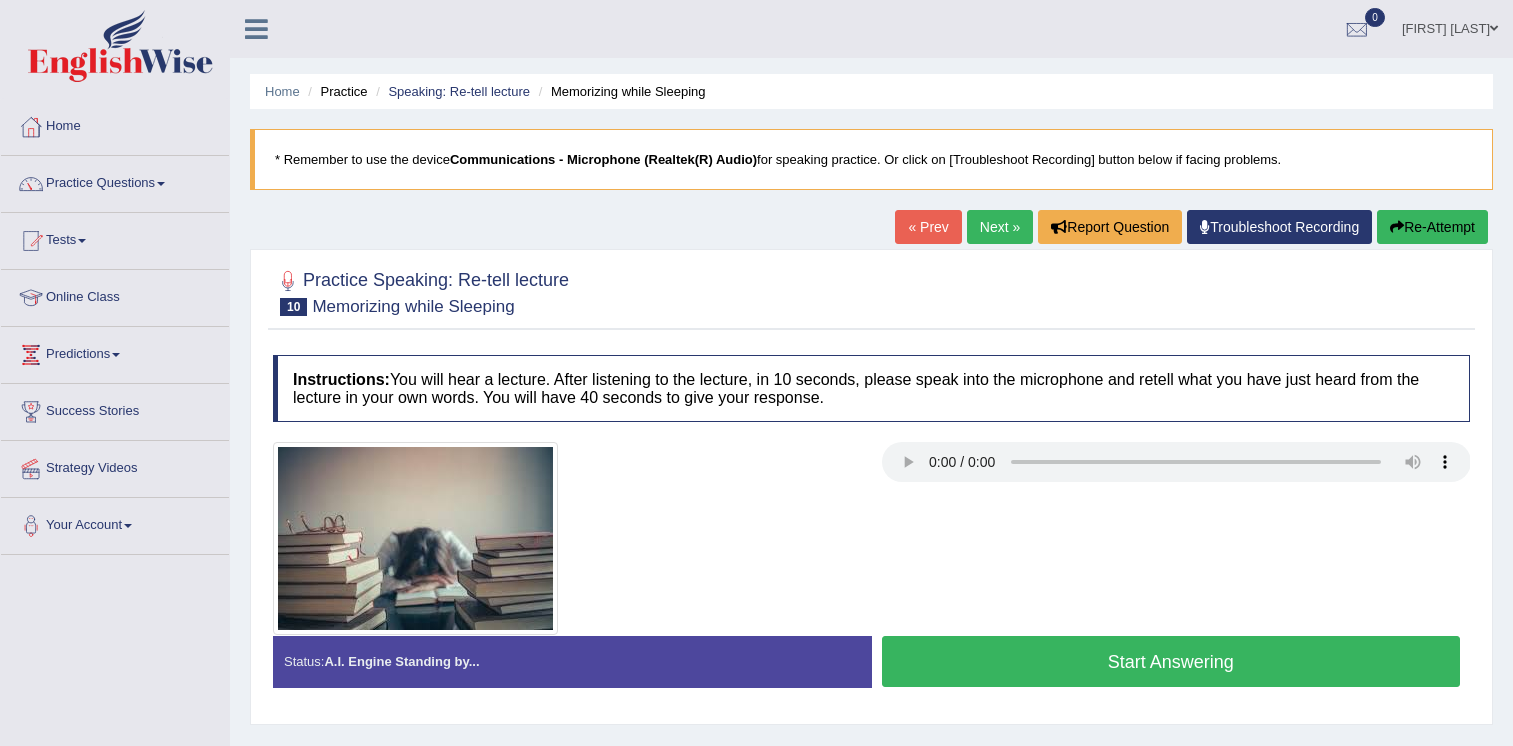 scroll, scrollTop: 0, scrollLeft: 0, axis: both 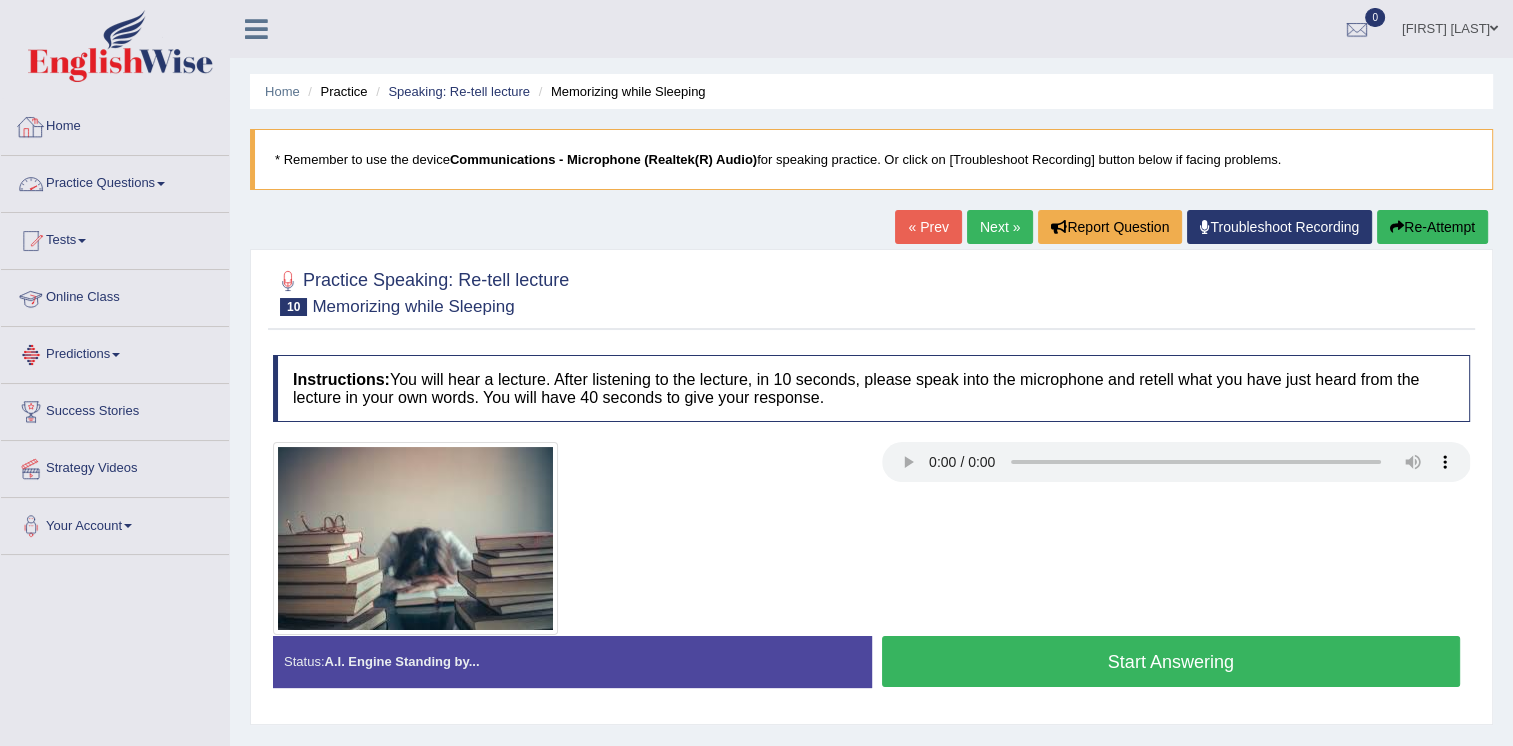 click on "Practice Questions" at bounding box center [115, 181] 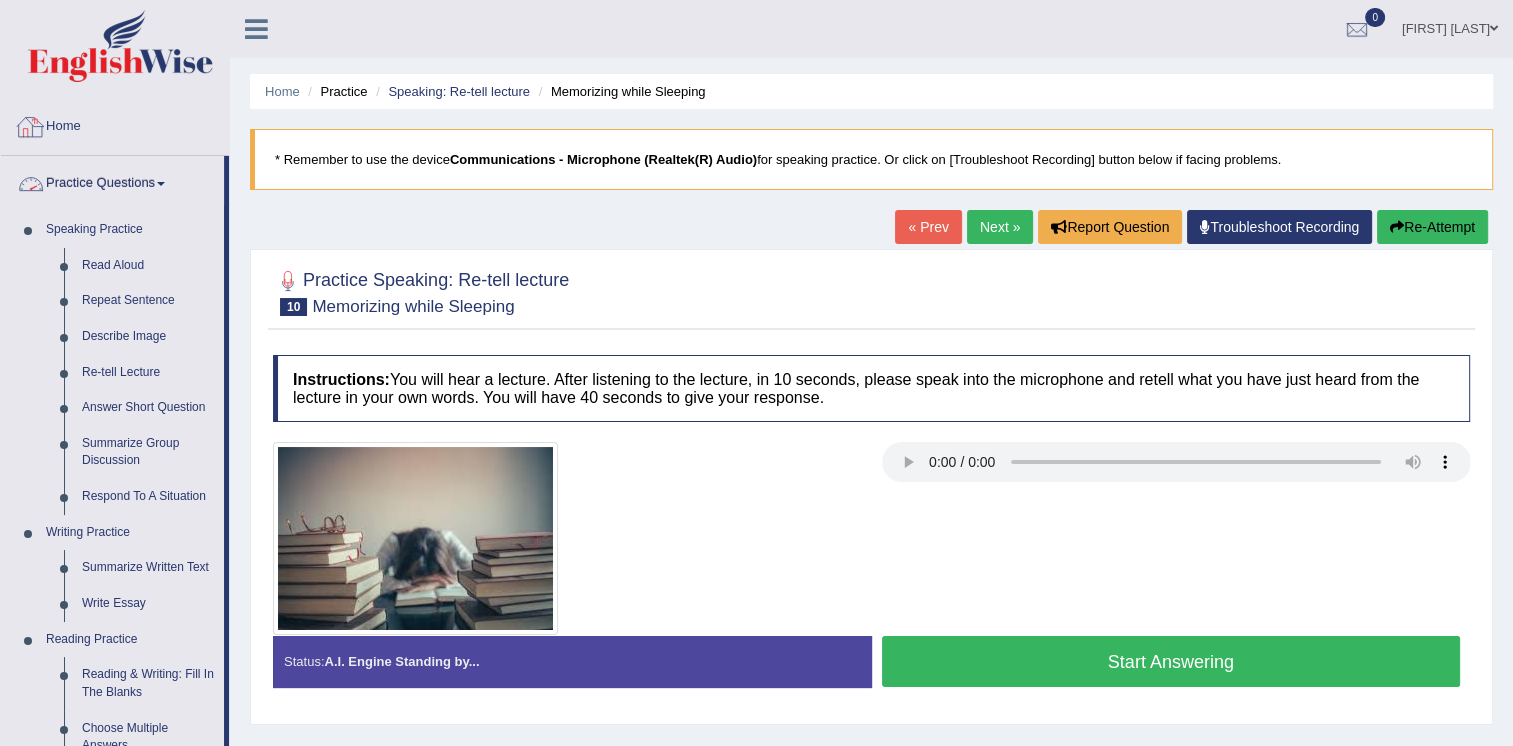 click at bounding box center [31, 127] 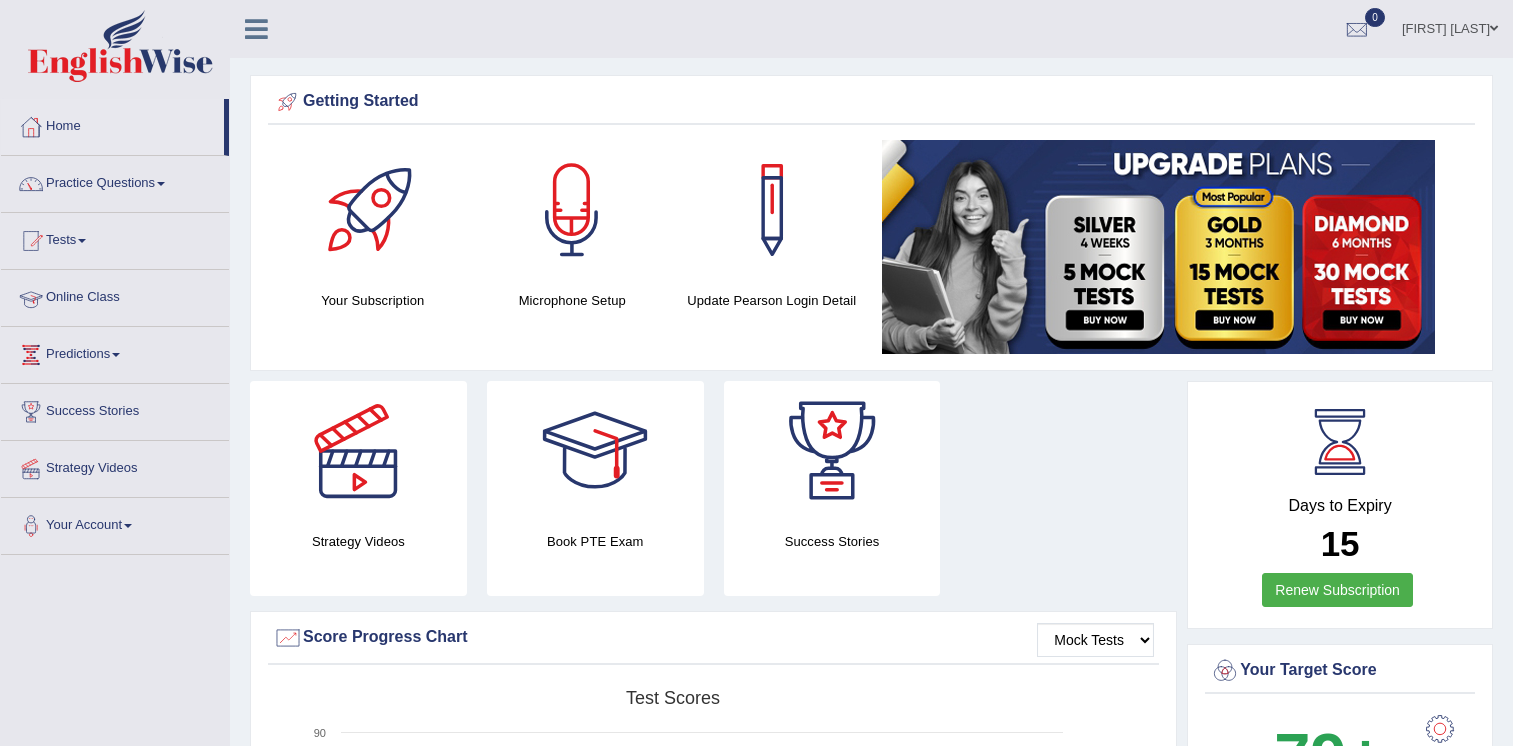 scroll, scrollTop: 0, scrollLeft: 0, axis: both 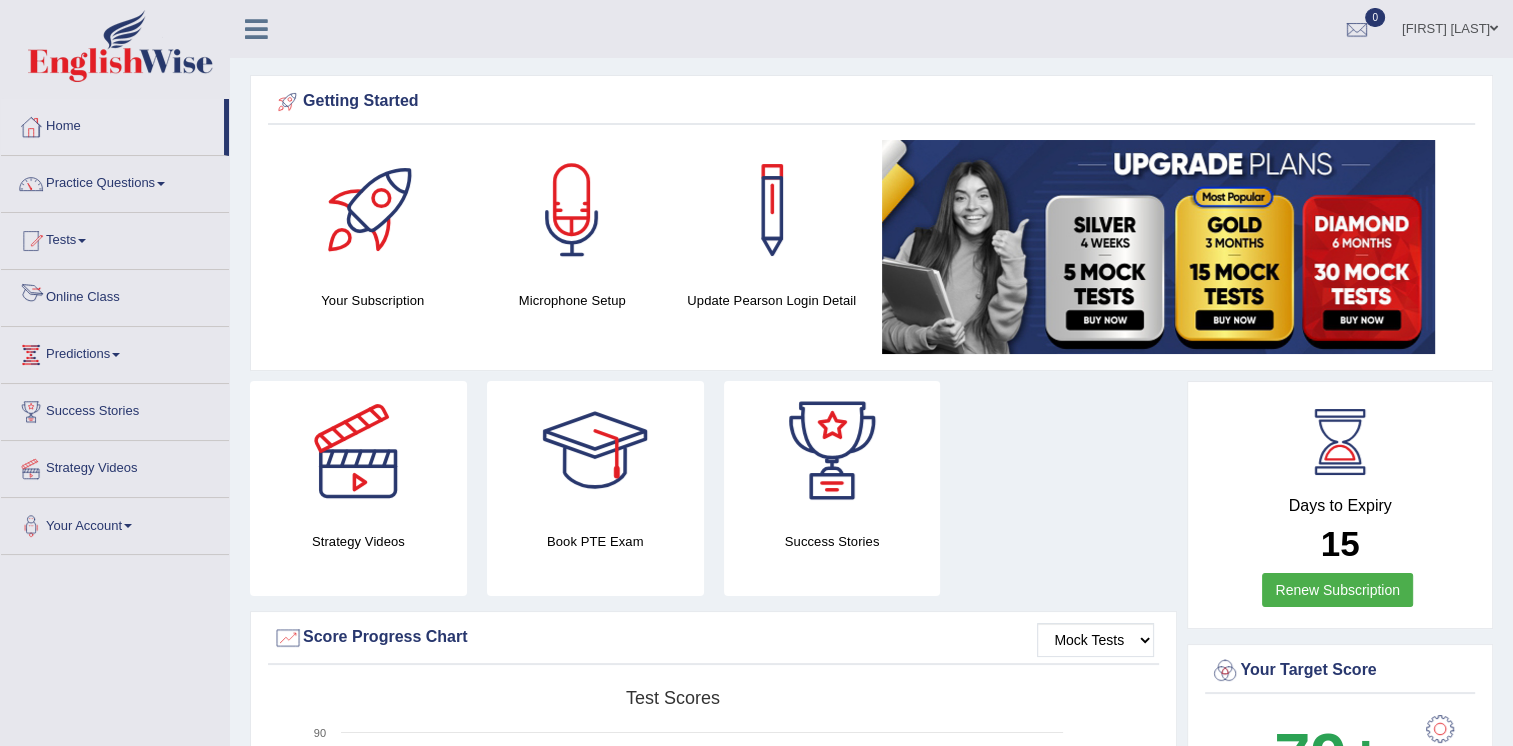 click on "Online Class" at bounding box center (115, 295) 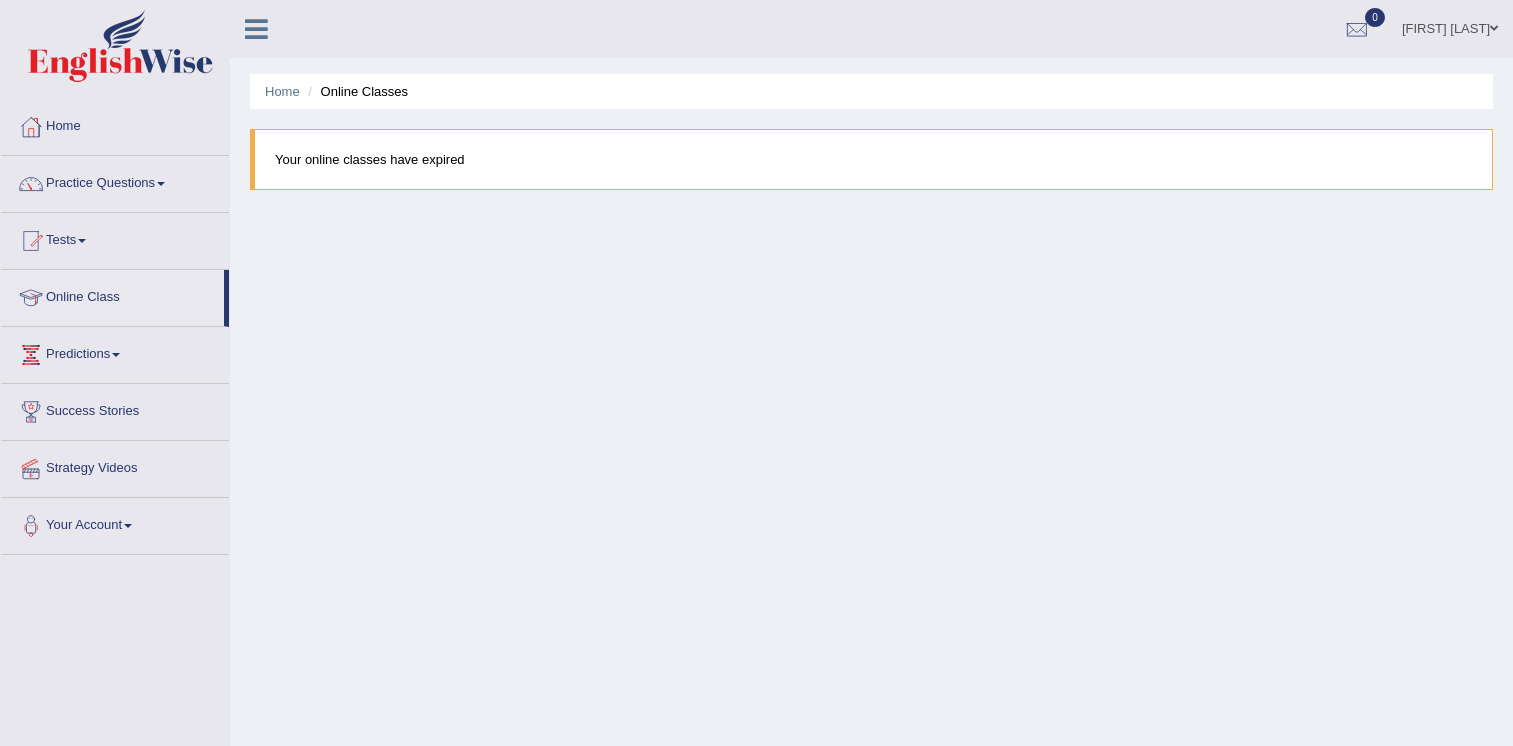 scroll, scrollTop: 0, scrollLeft: 0, axis: both 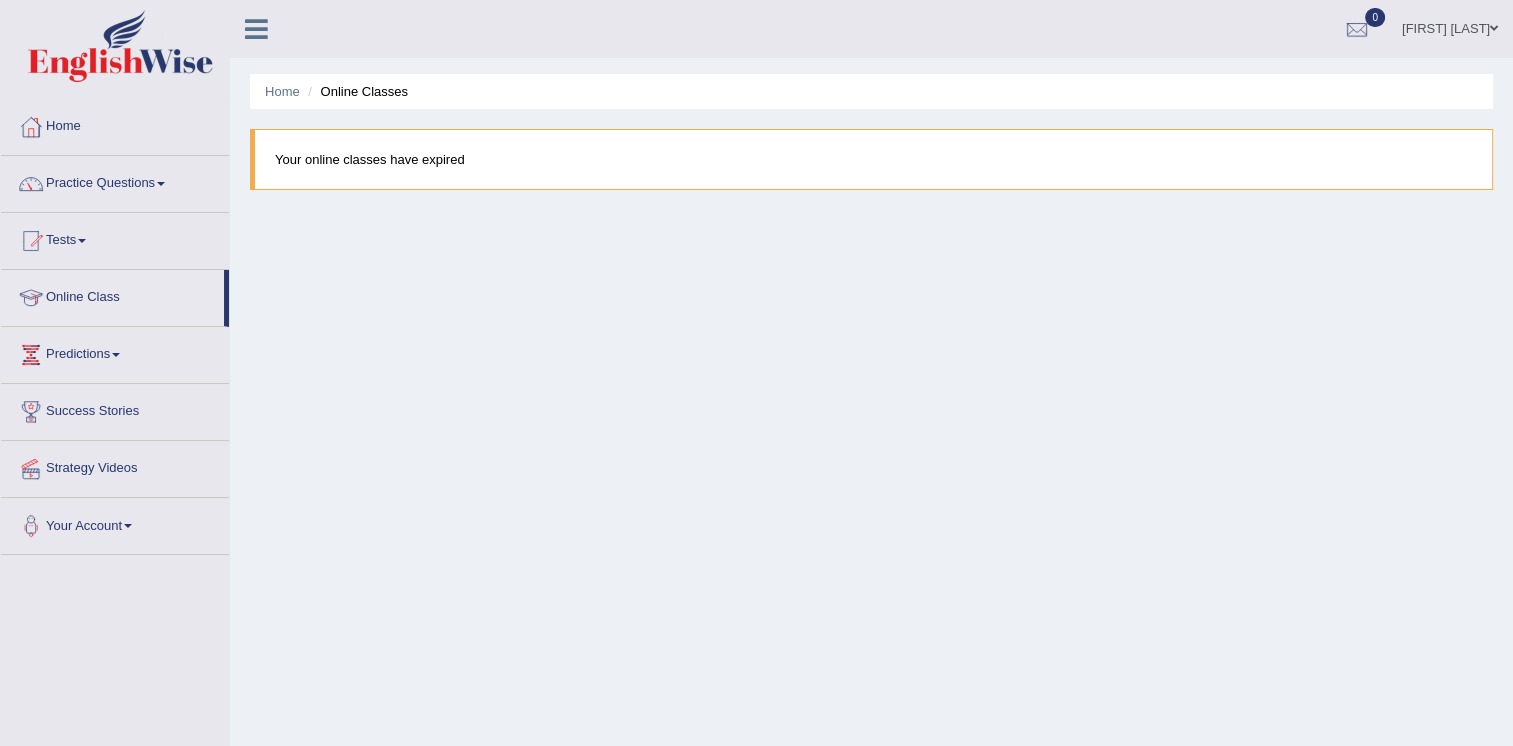 click on "Home" at bounding box center (115, 124) 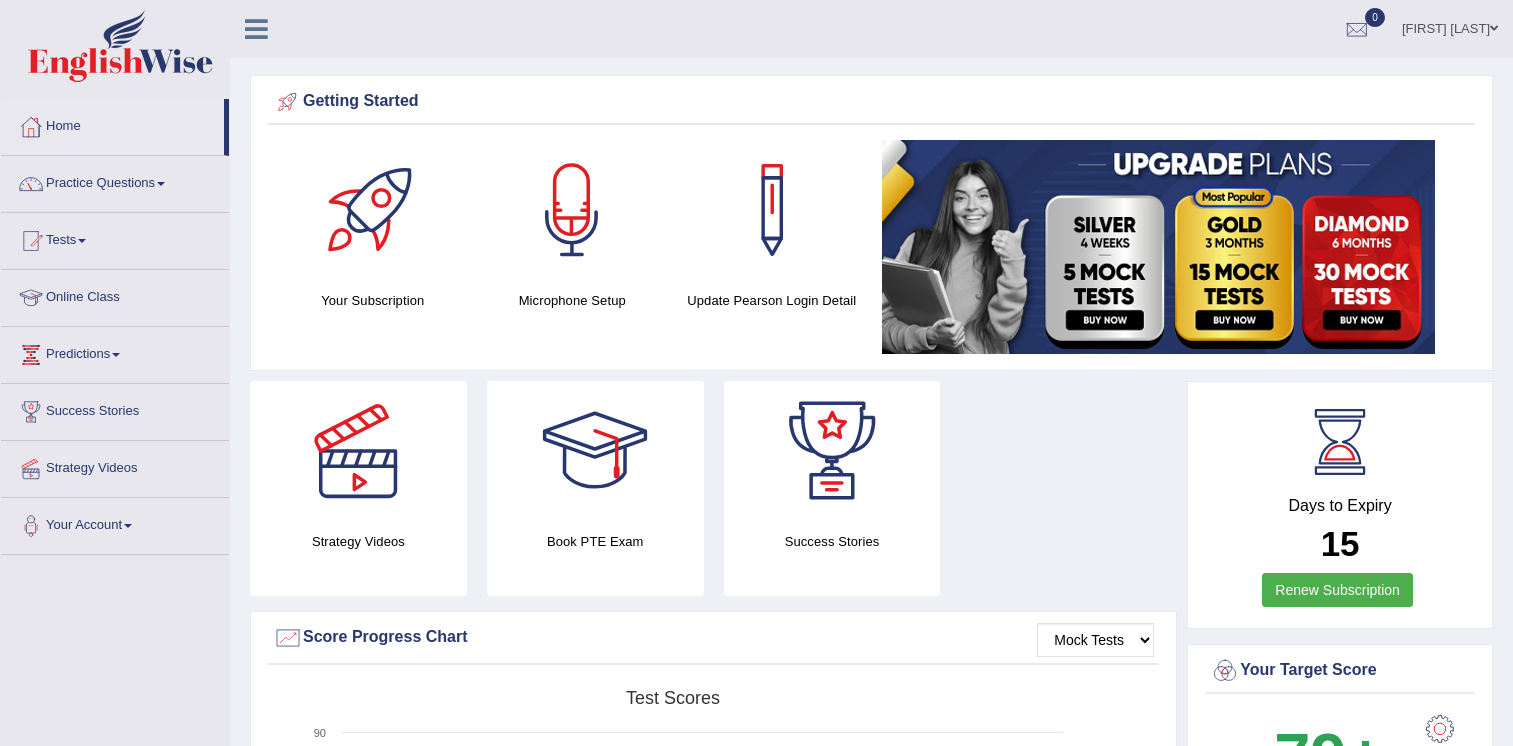 scroll, scrollTop: 0, scrollLeft: 0, axis: both 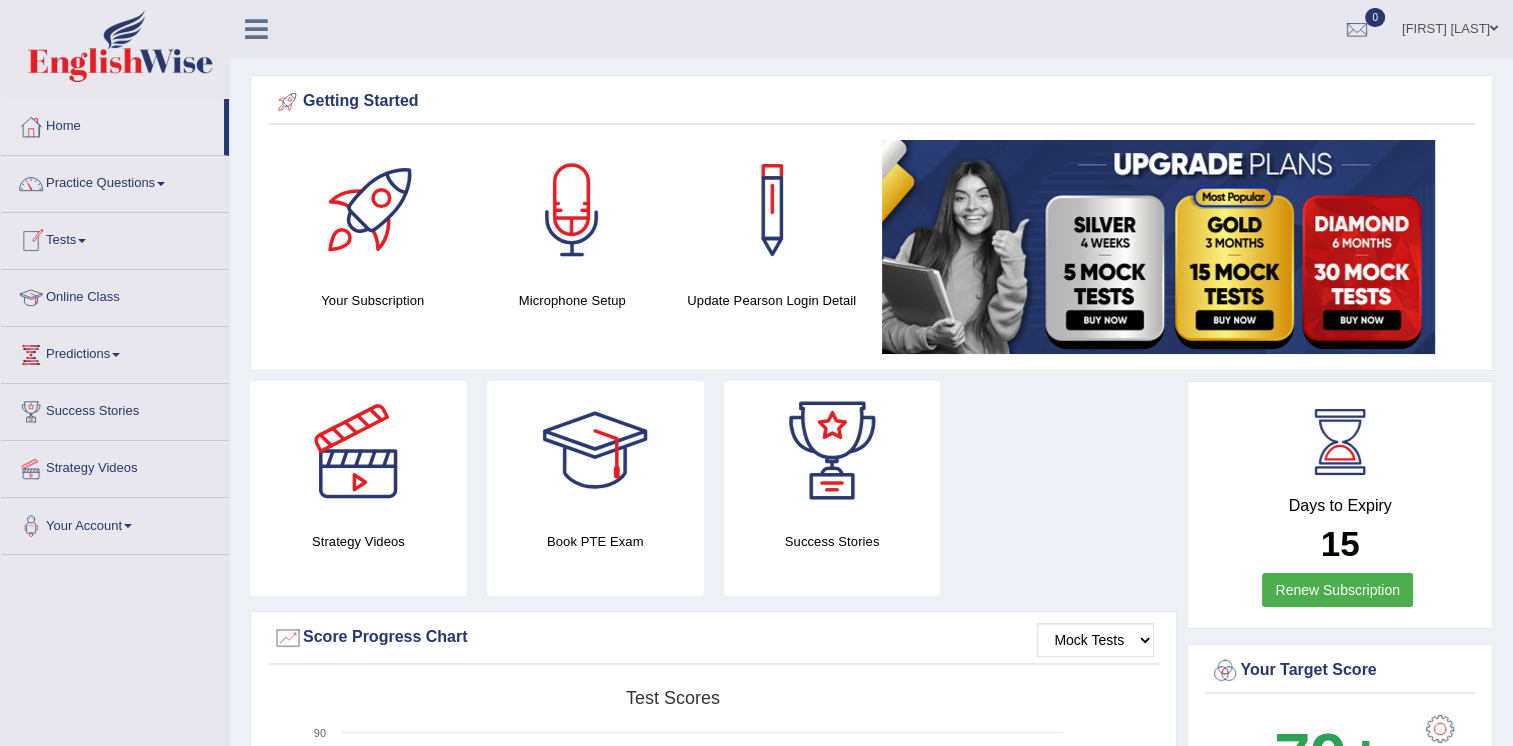 click on "Practice Questions" at bounding box center (115, 181) 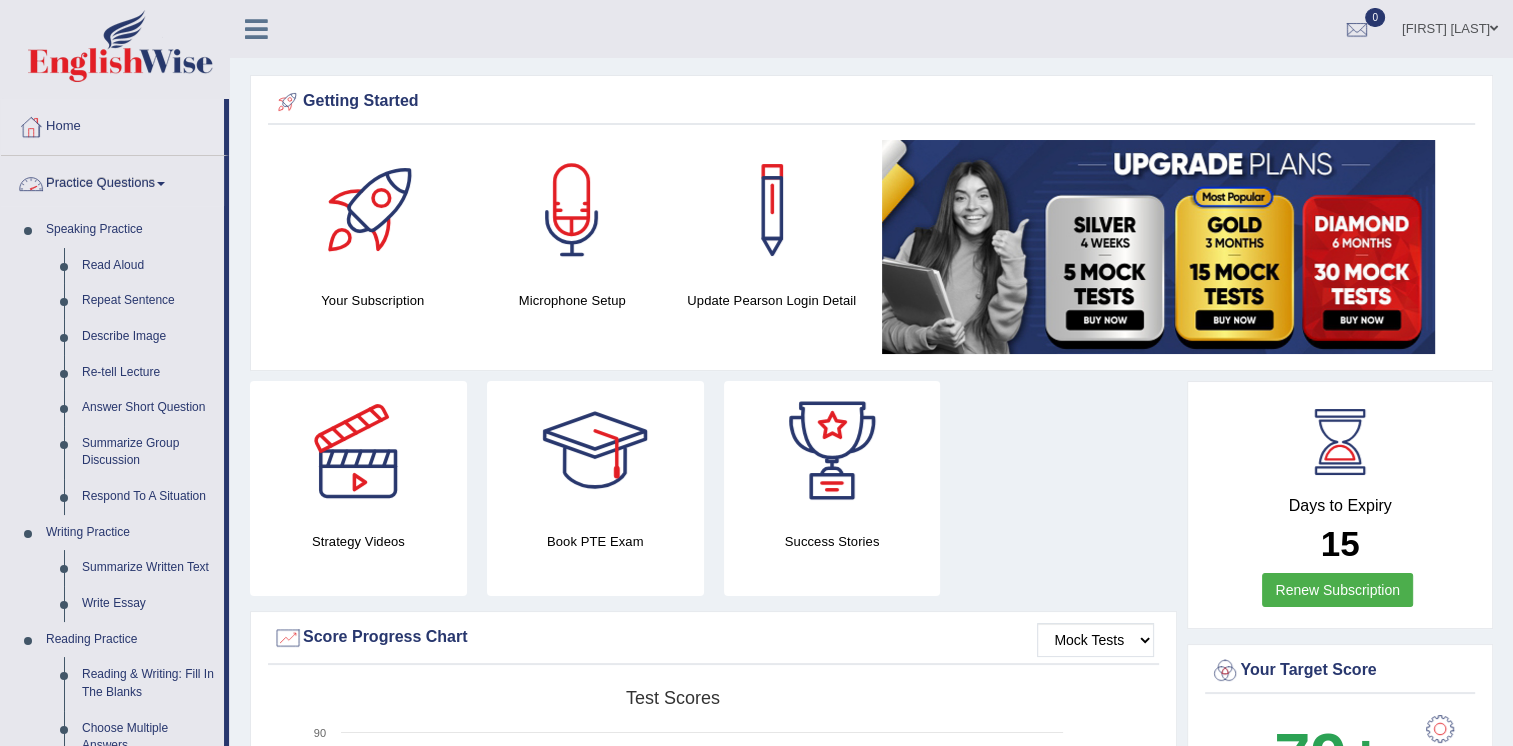 click on "Practice Questions" at bounding box center (112, 181) 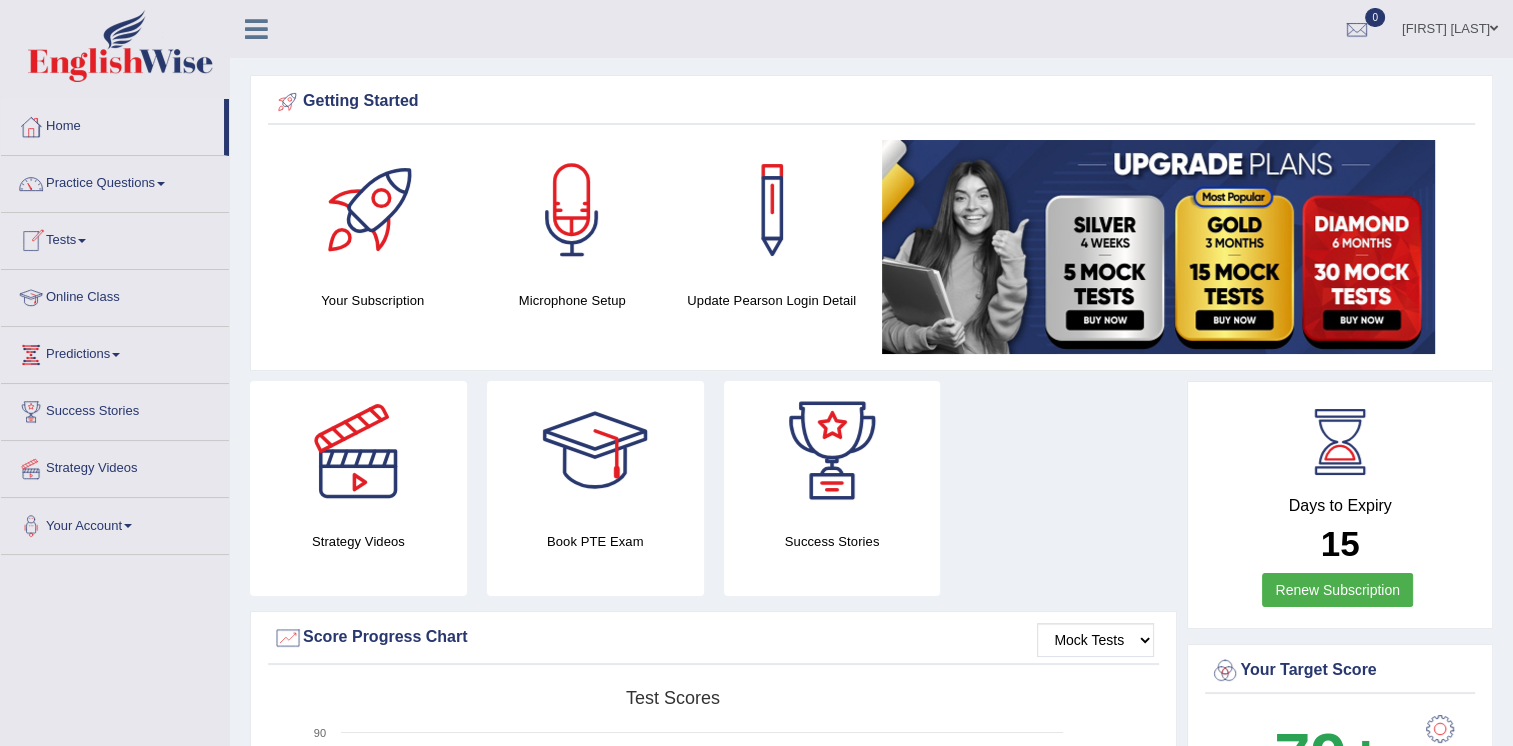 click on "Tests" at bounding box center (115, 238) 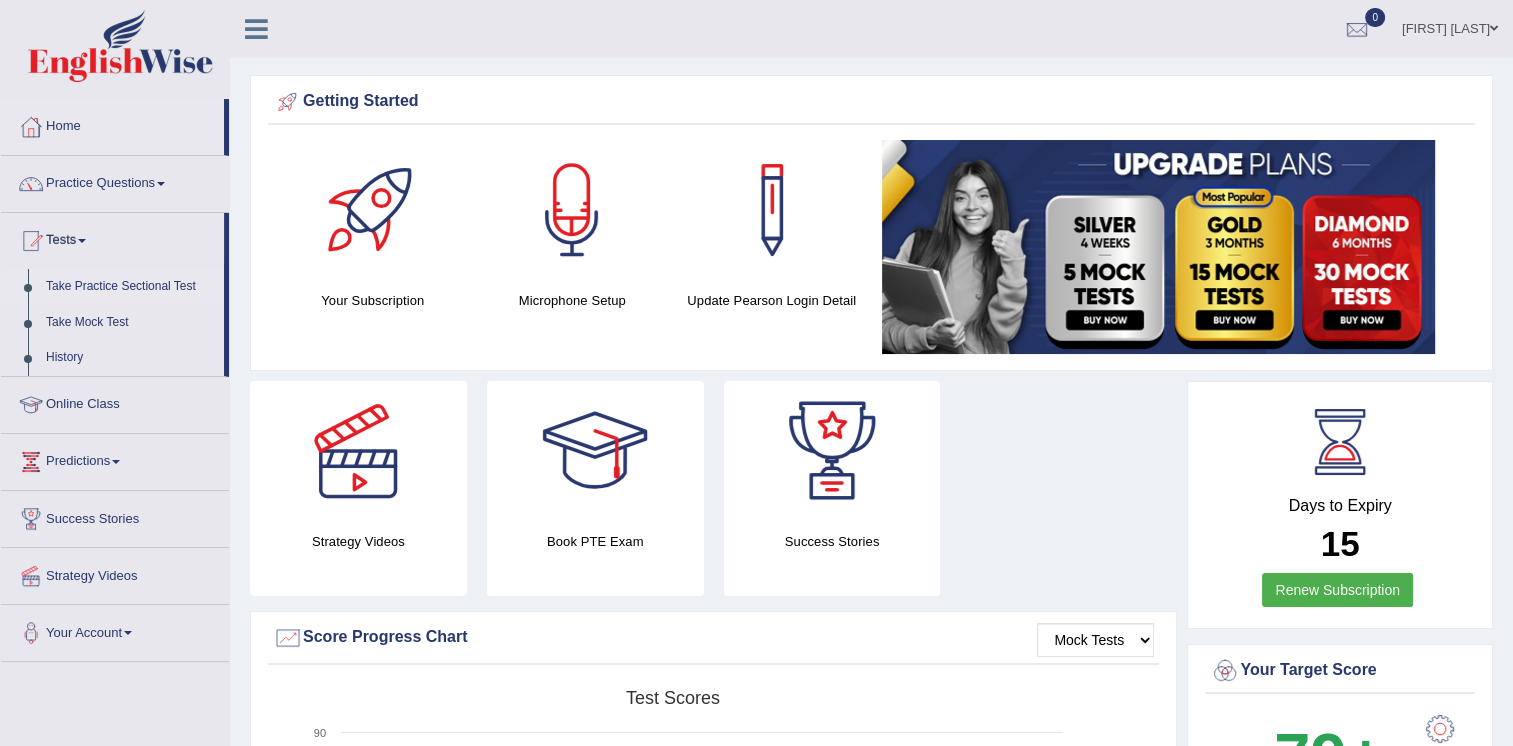 click on "Take Practice Sectional Test" at bounding box center [130, 287] 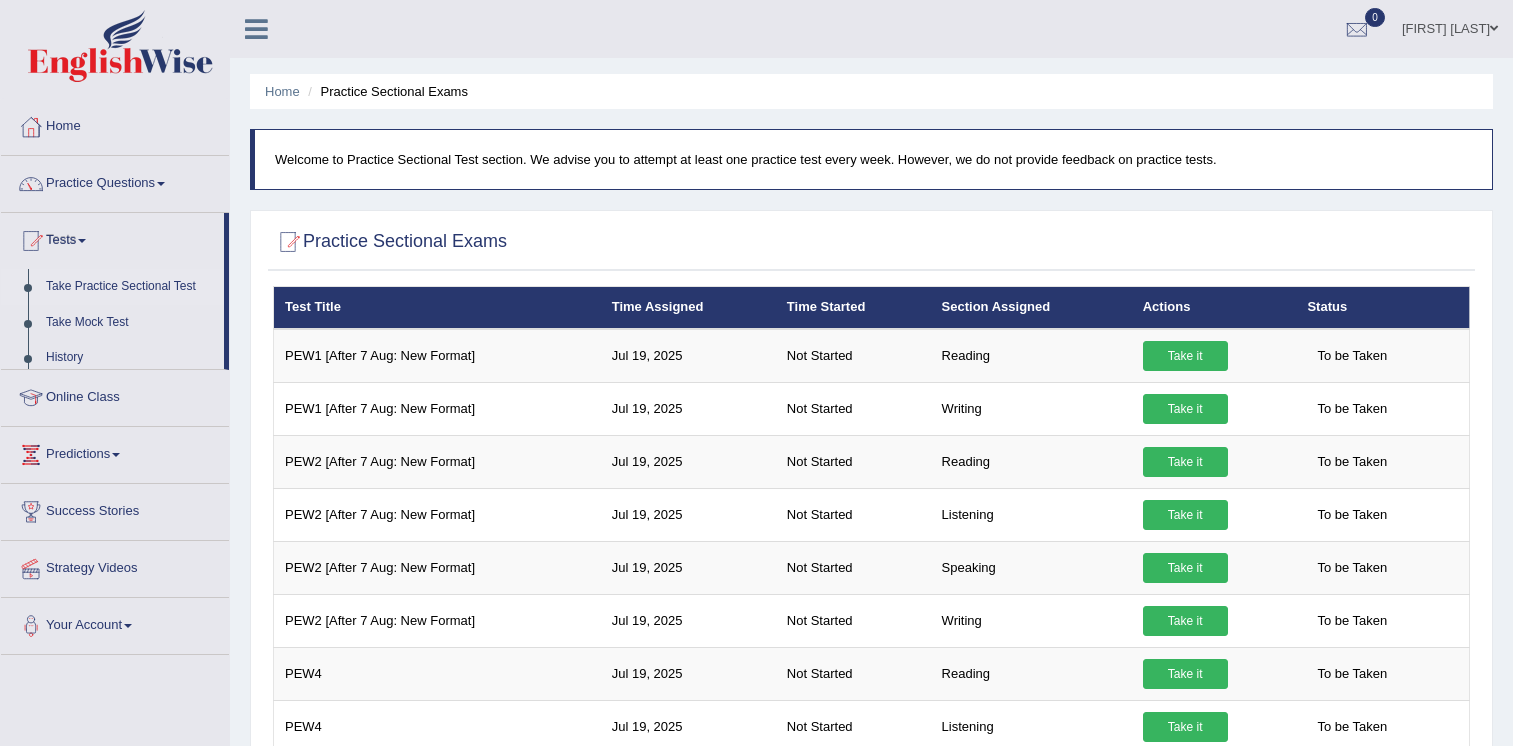 scroll, scrollTop: 0, scrollLeft: 0, axis: both 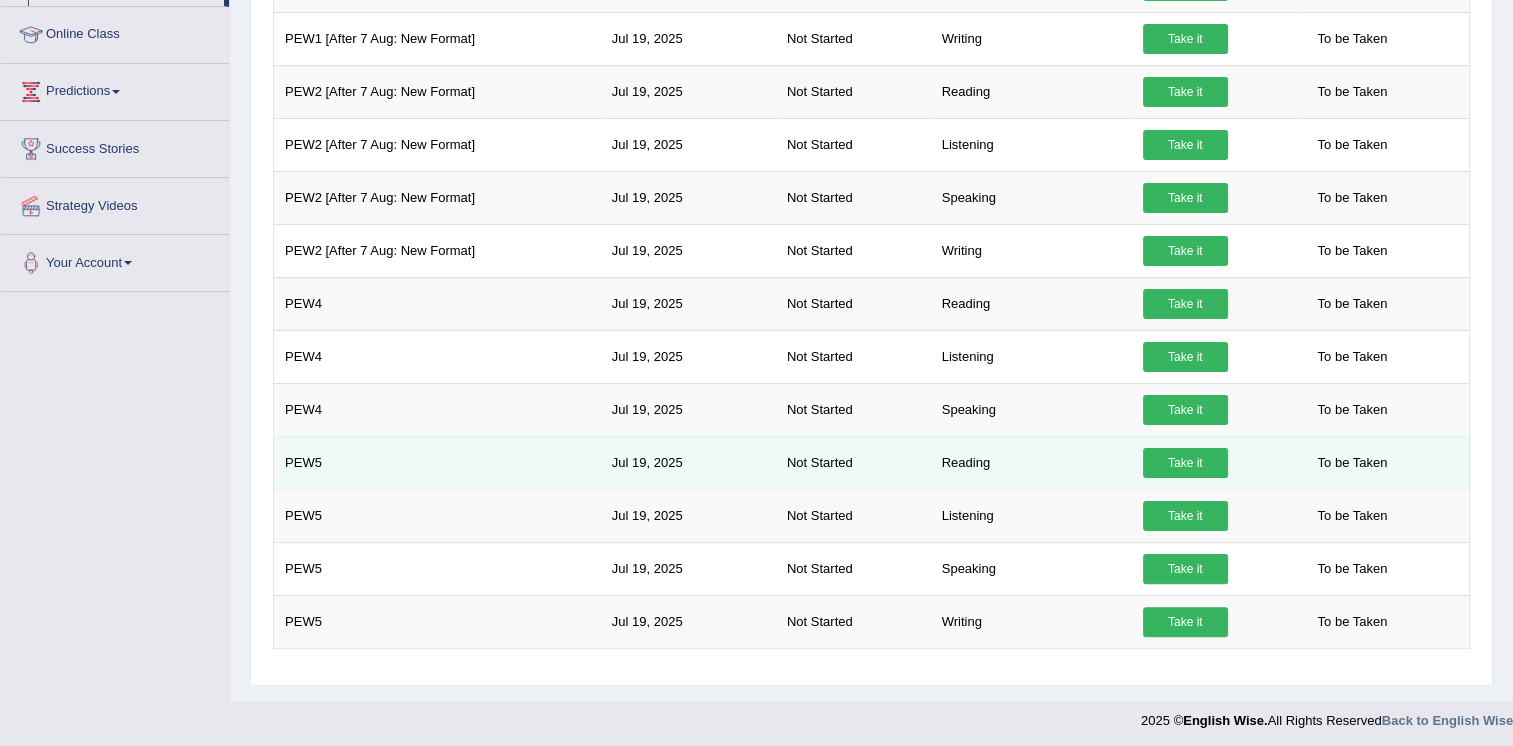 click on "Take it" at bounding box center (1185, 463) 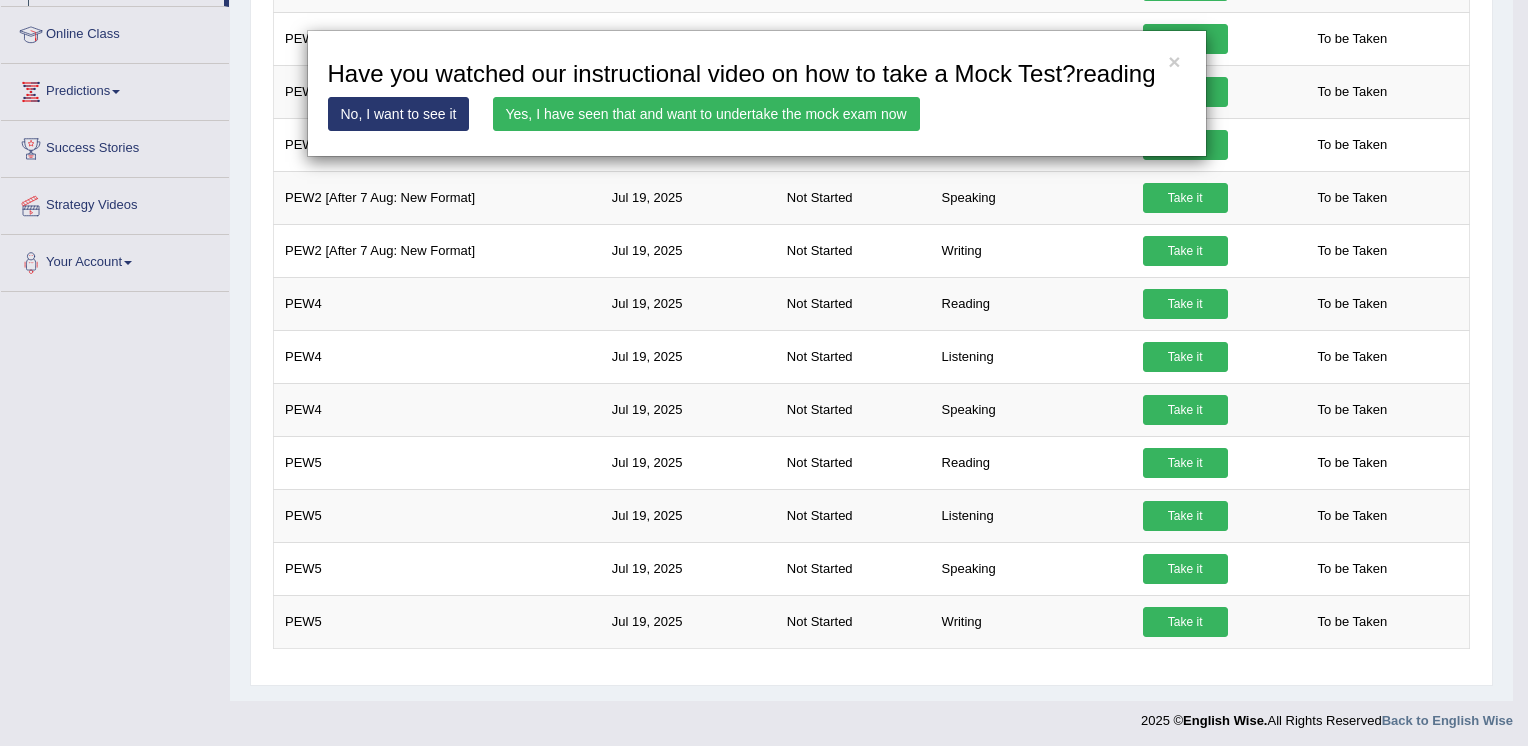 click on "Yes, I have seen that and want to undertake the mock exam now" at bounding box center (706, 114) 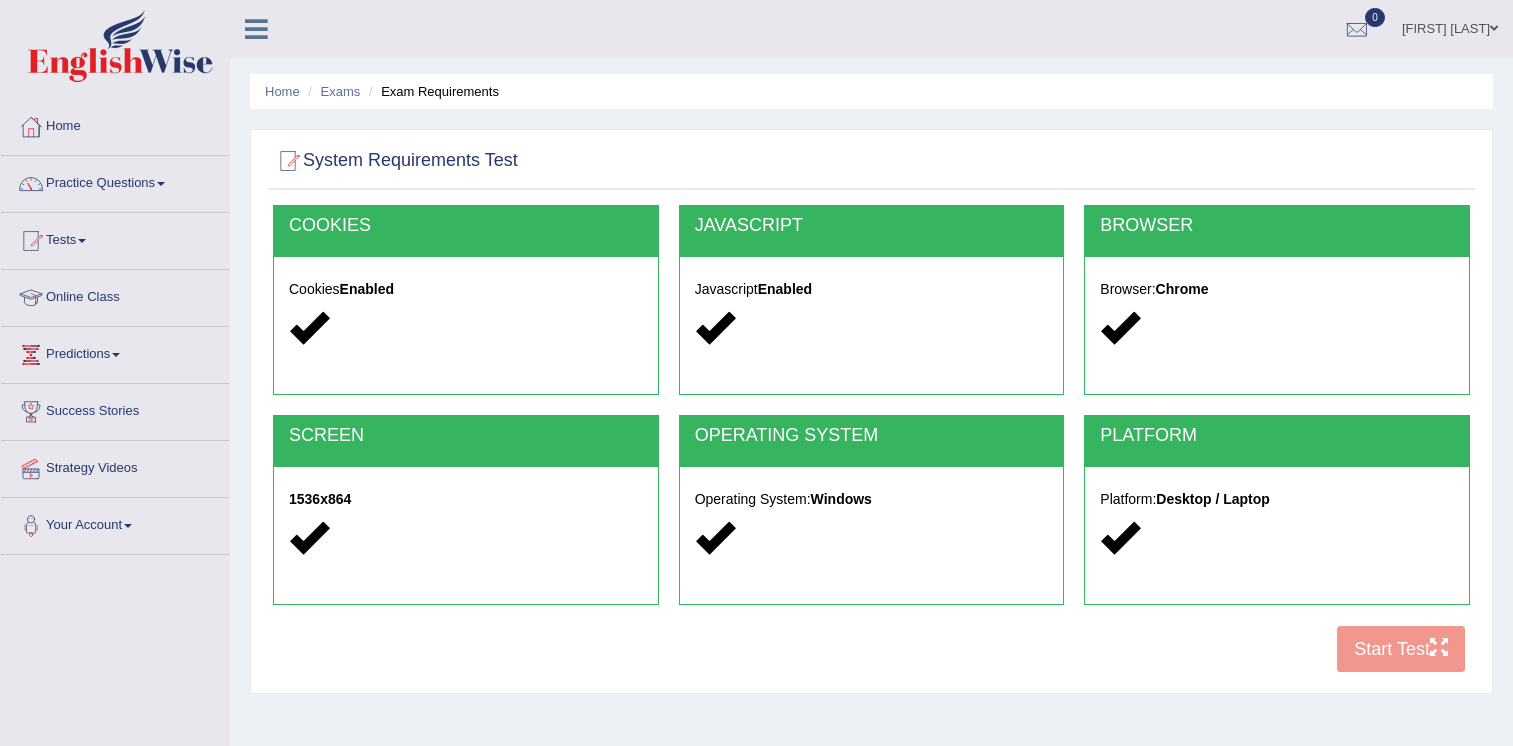 scroll, scrollTop: 0, scrollLeft: 0, axis: both 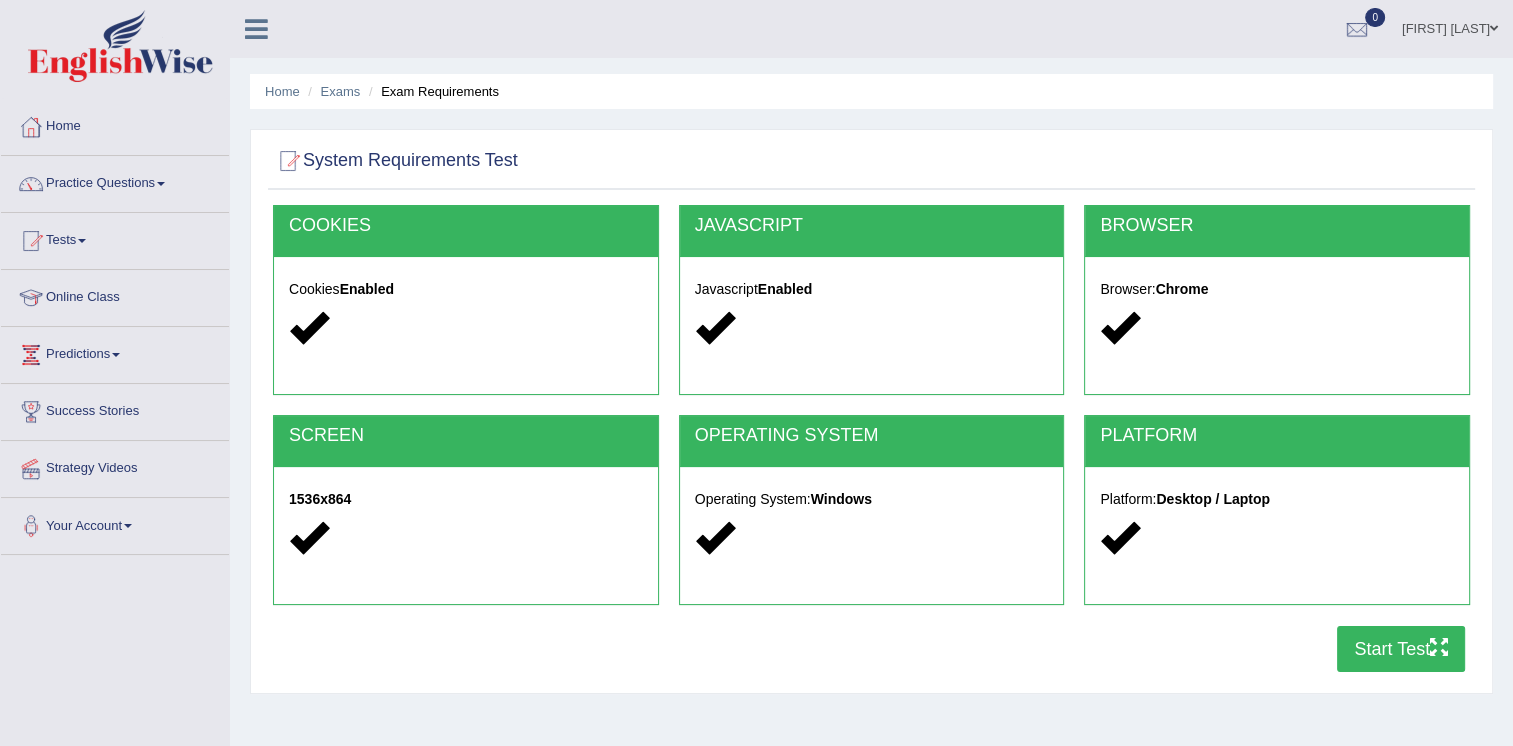 click at bounding box center (1439, 647) 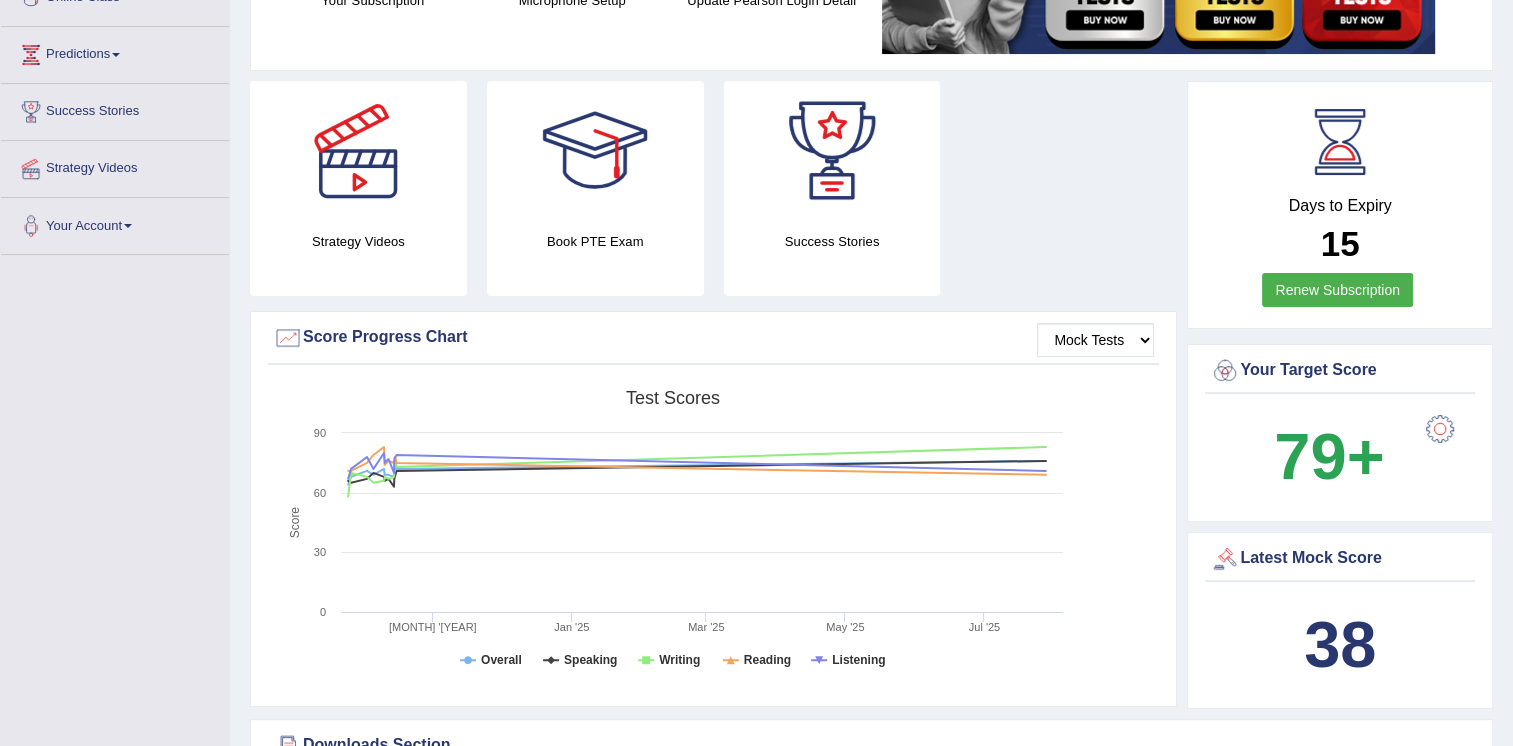 scroll, scrollTop: 300, scrollLeft: 0, axis: vertical 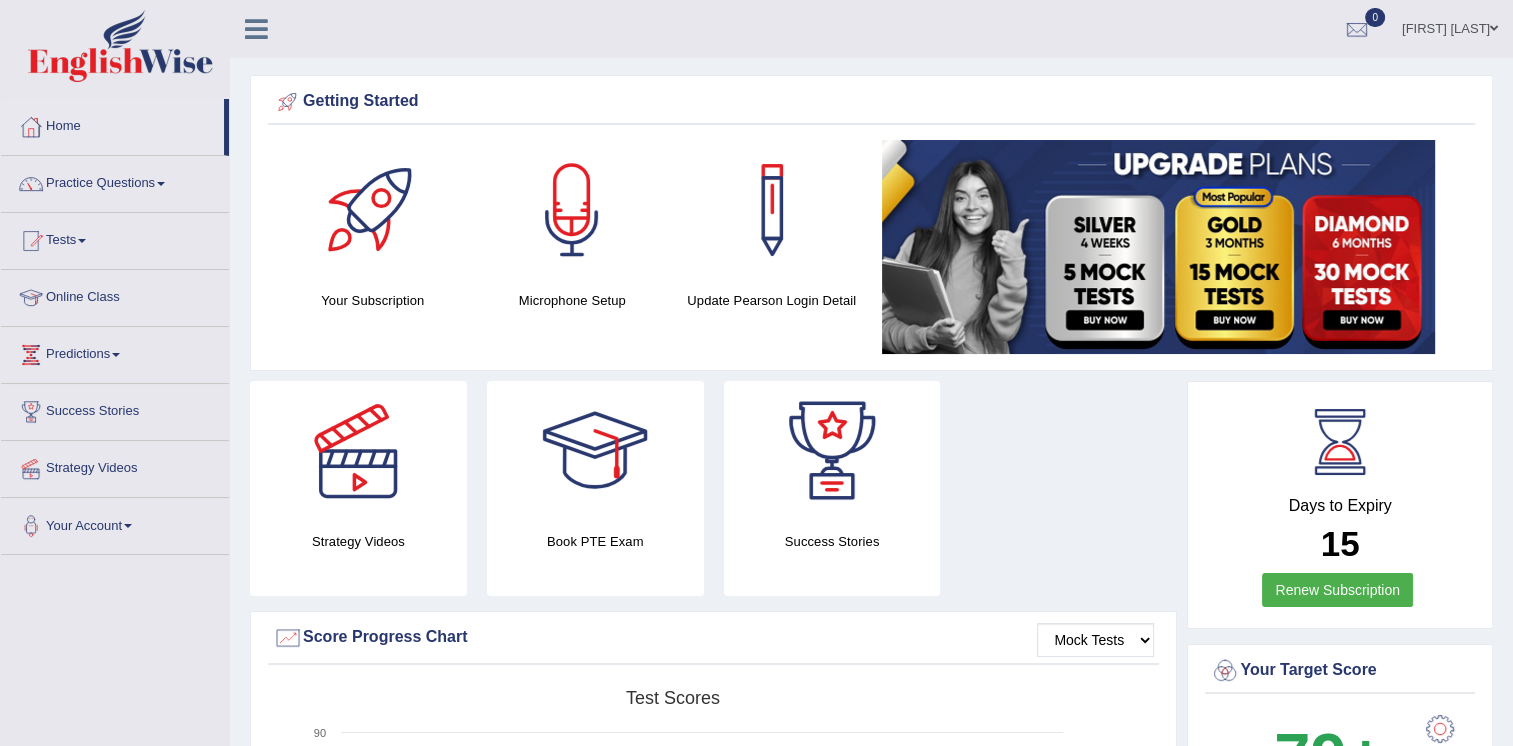 click 